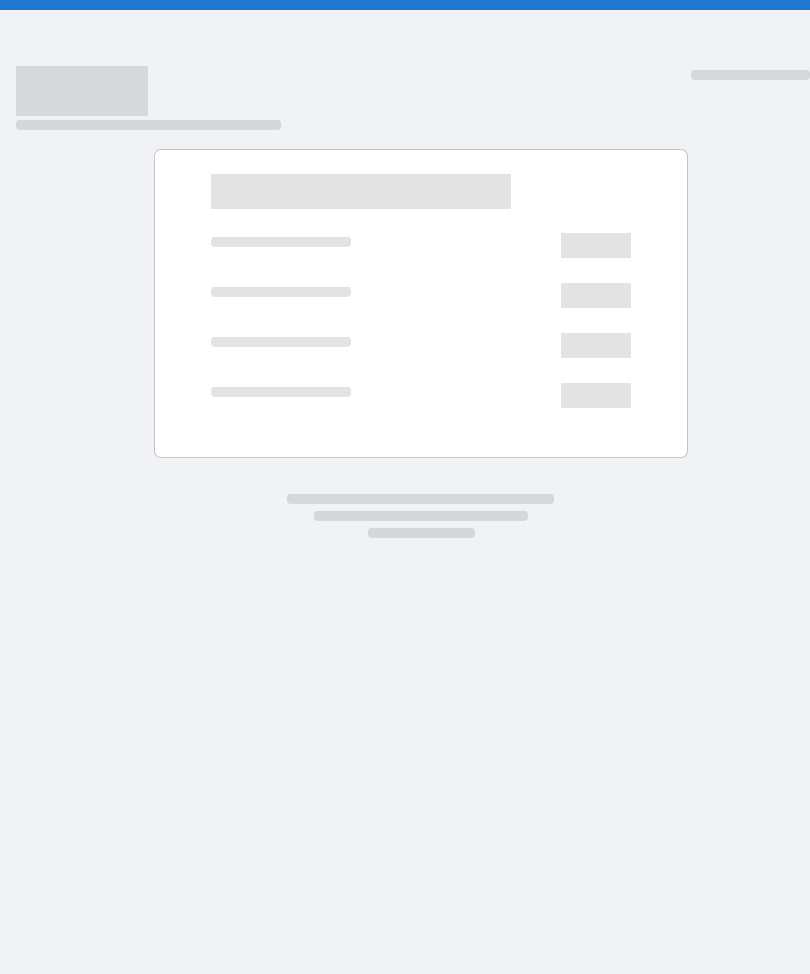 scroll, scrollTop: 0, scrollLeft: 0, axis: both 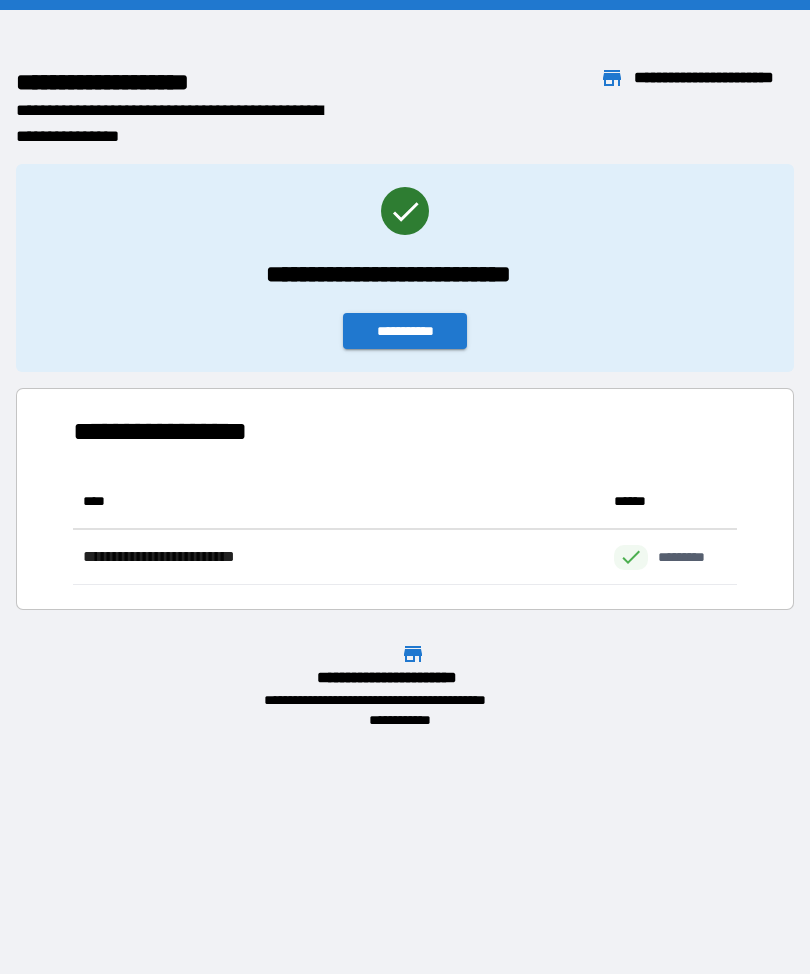 click at bounding box center (405, 5) 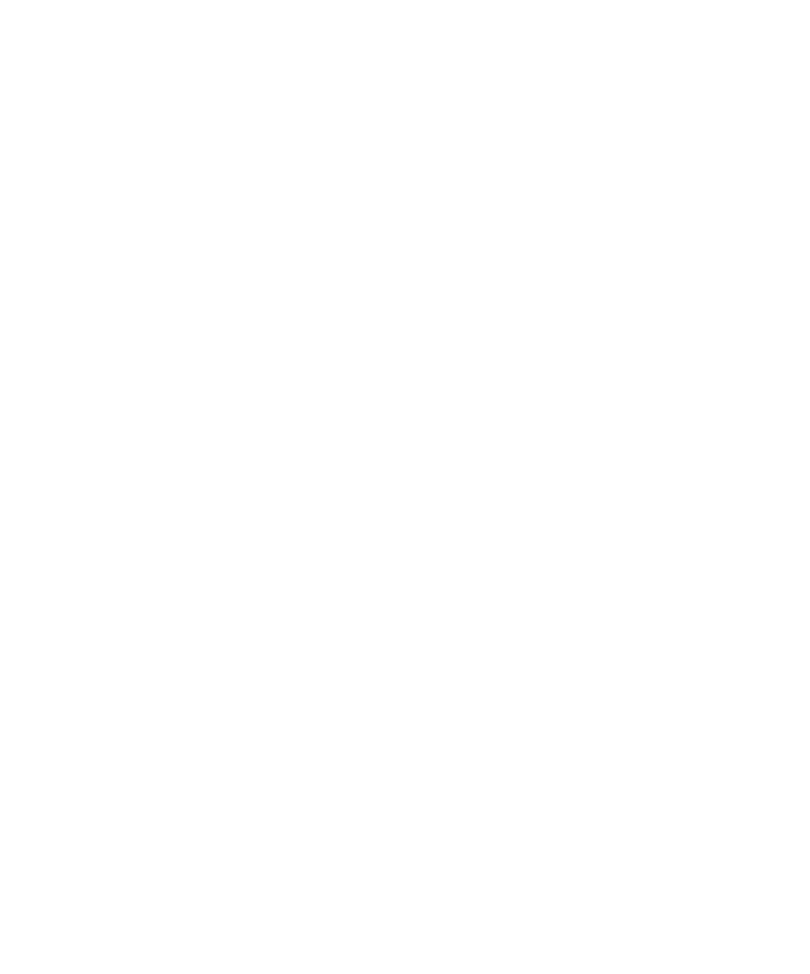 scroll, scrollTop: 0, scrollLeft: 0, axis: both 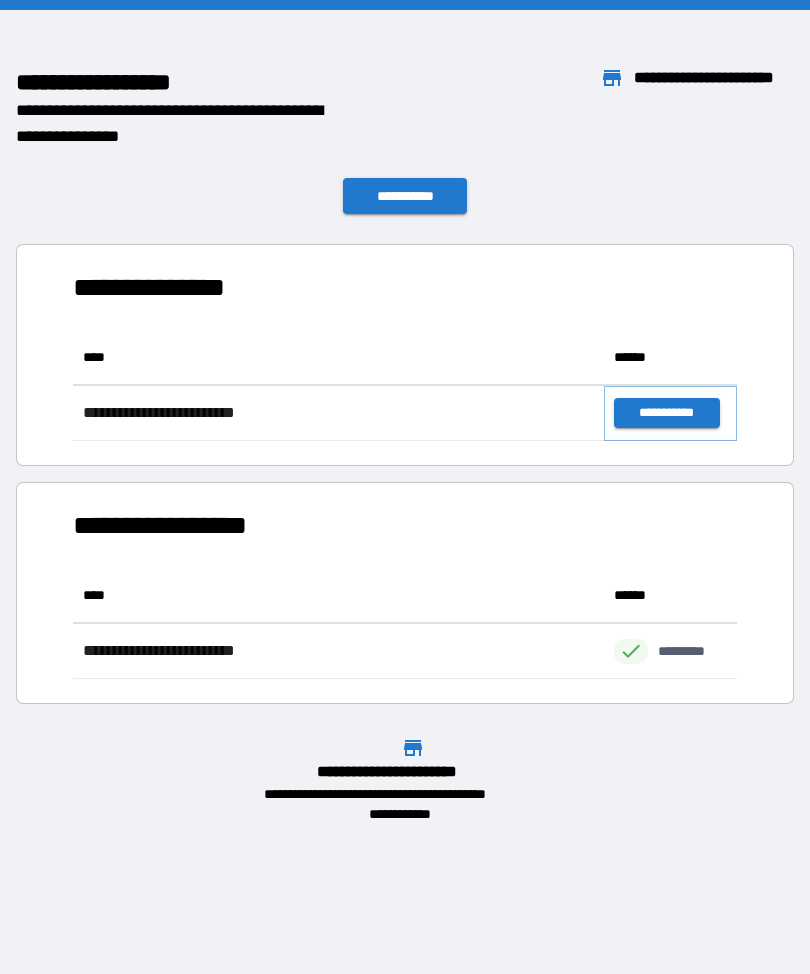 click on "**********" at bounding box center [666, 413] 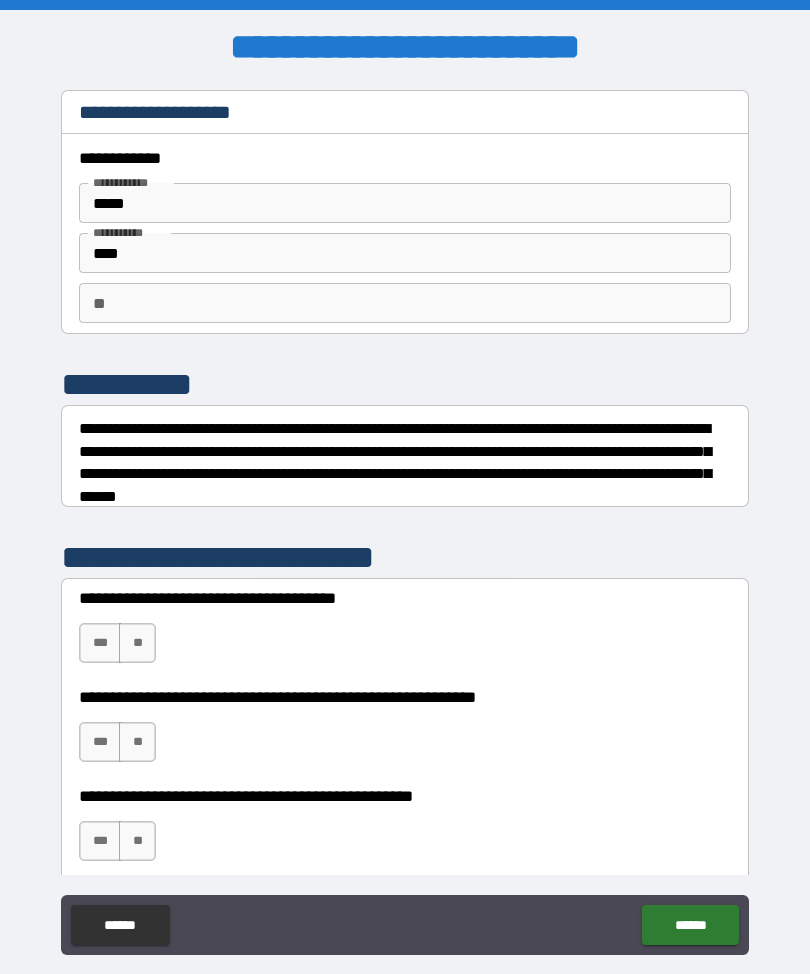 click on "**" at bounding box center (405, 303) 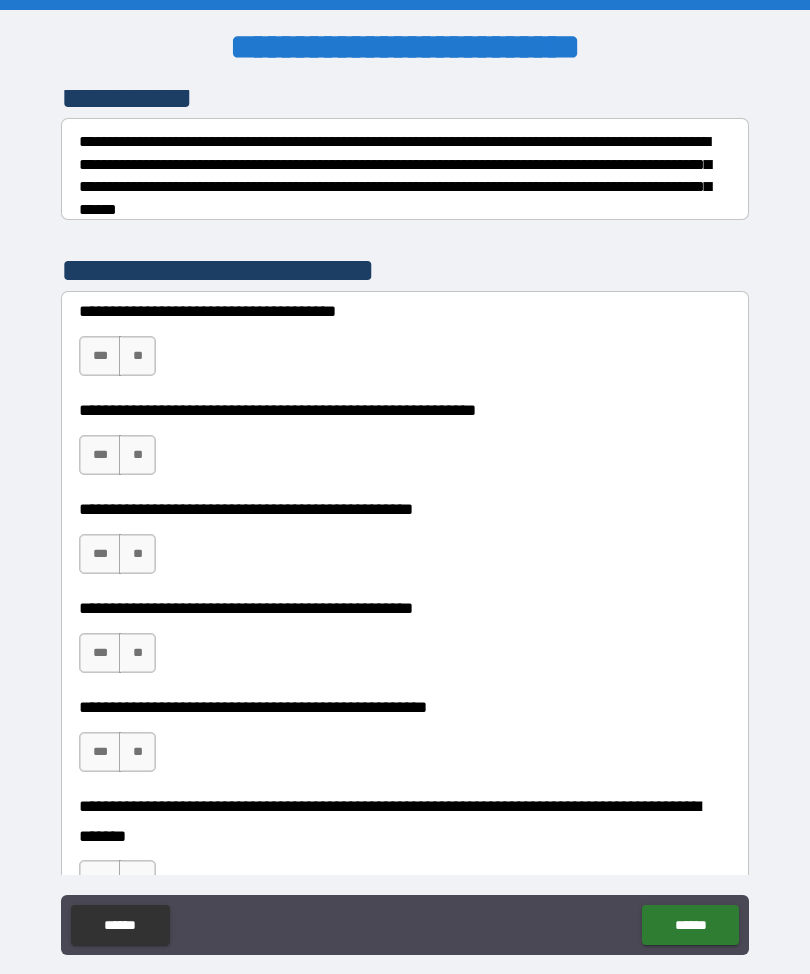 scroll, scrollTop: 290, scrollLeft: 0, axis: vertical 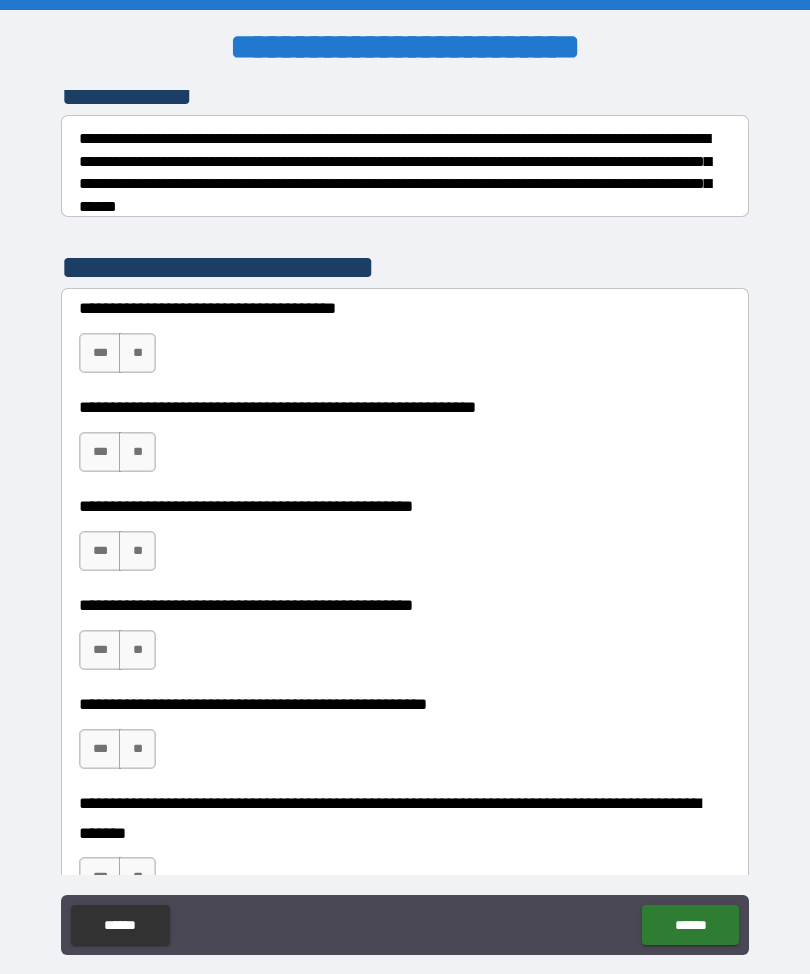 type on "*" 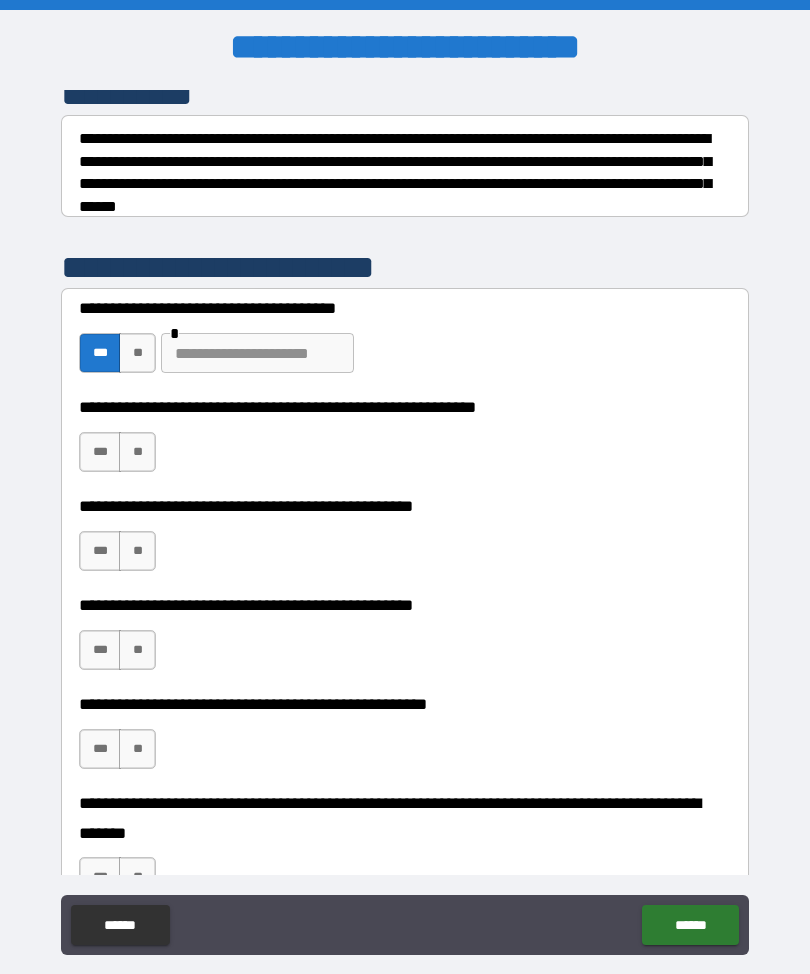 click at bounding box center [257, 353] 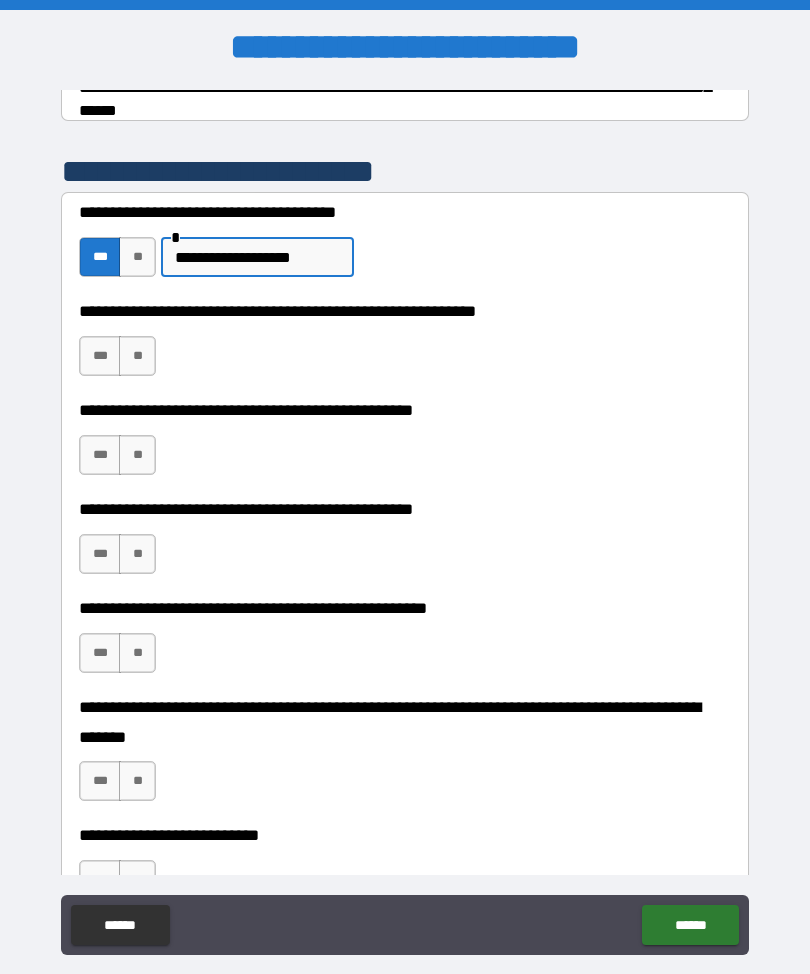 scroll, scrollTop: 387, scrollLeft: 0, axis: vertical 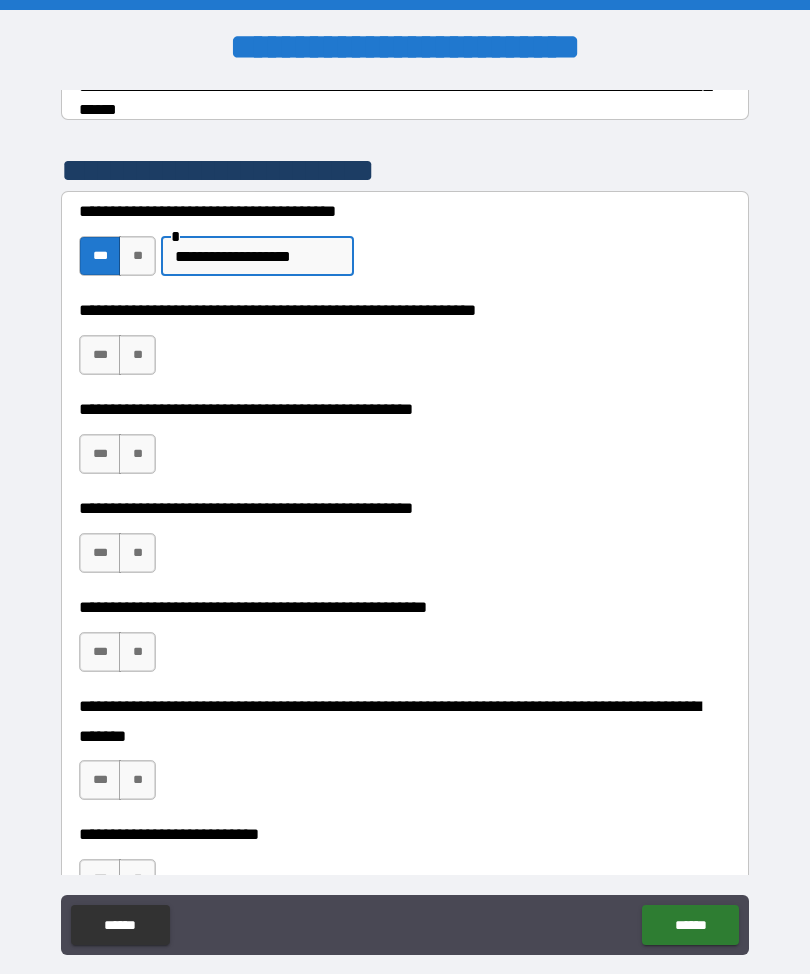 type on "**********" 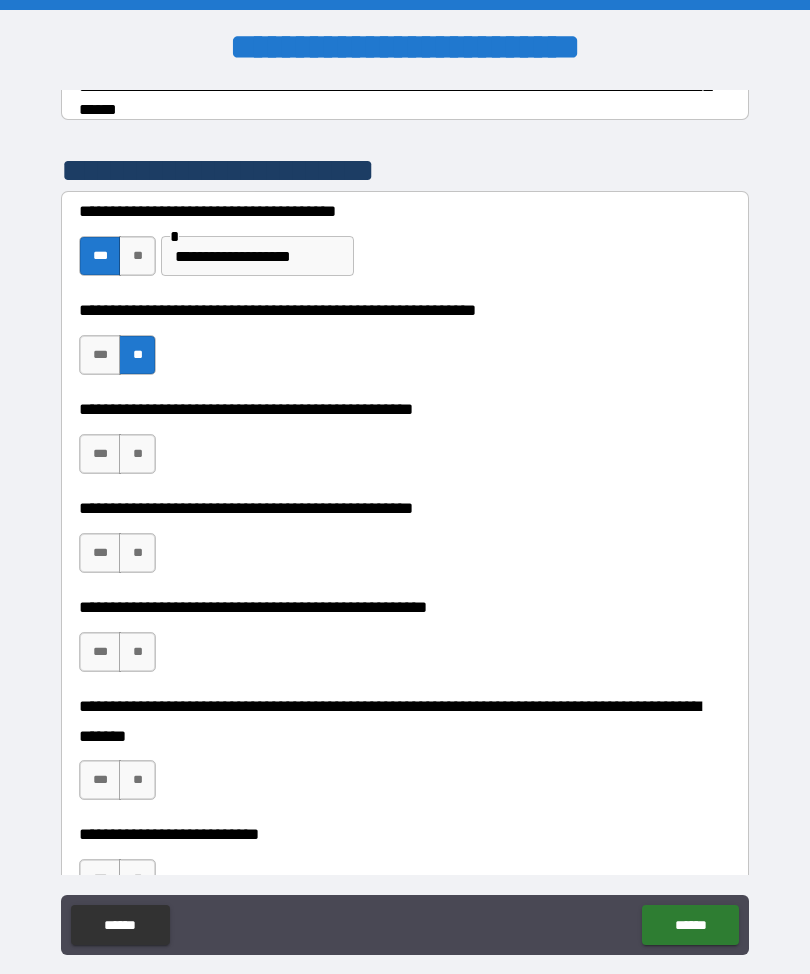click on "**" at bounding box center (137, 454) 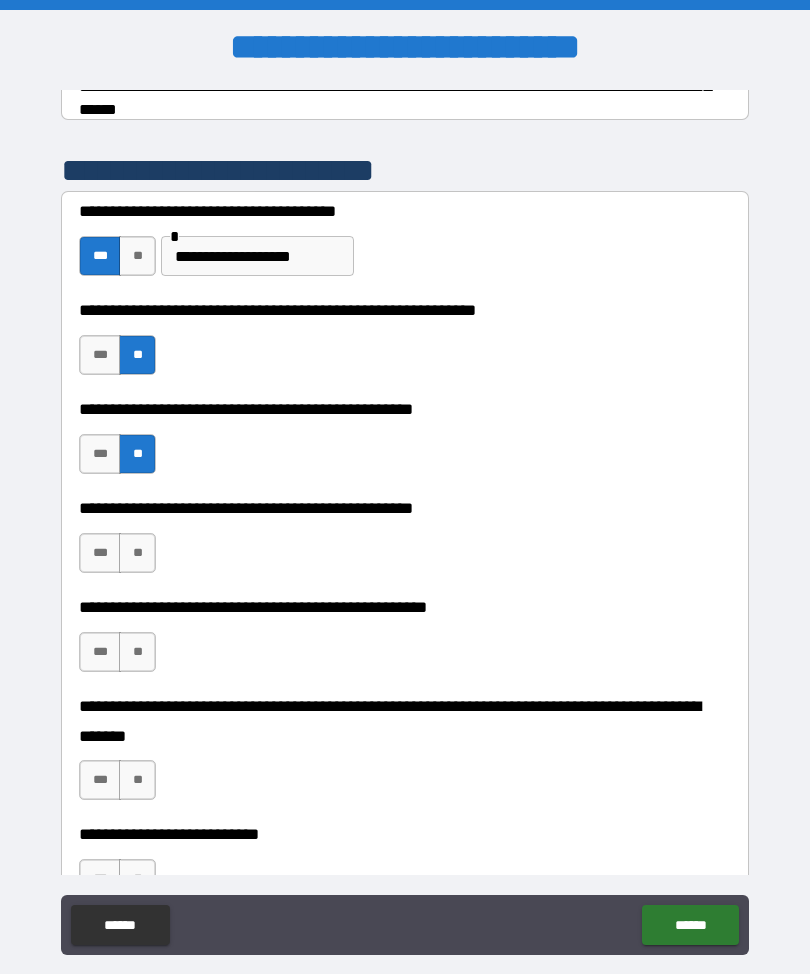 click on "***" at bounding box center [100, 553] 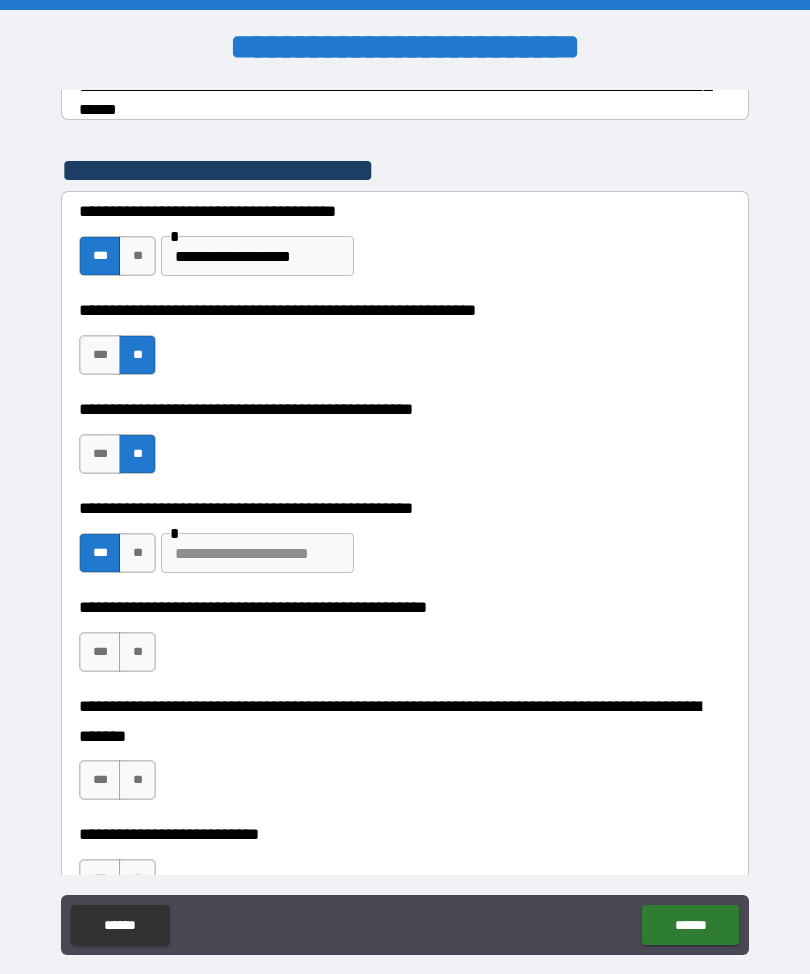 click at bounding box center [257, 553] 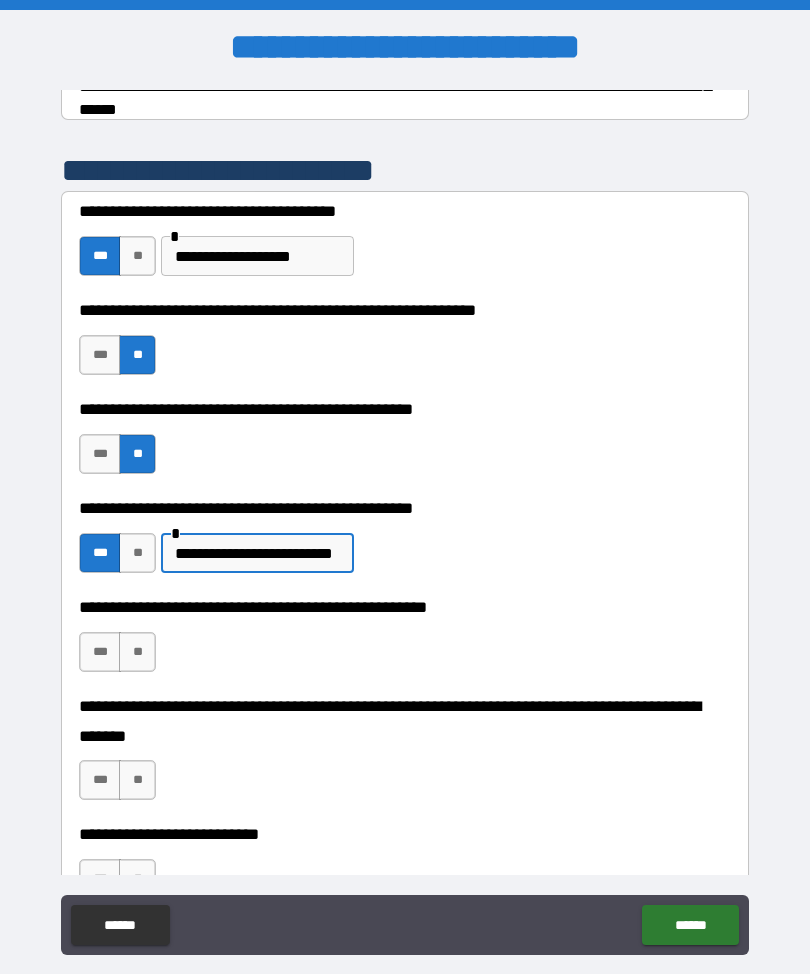click on "**********" at bounding box center [257, 553] 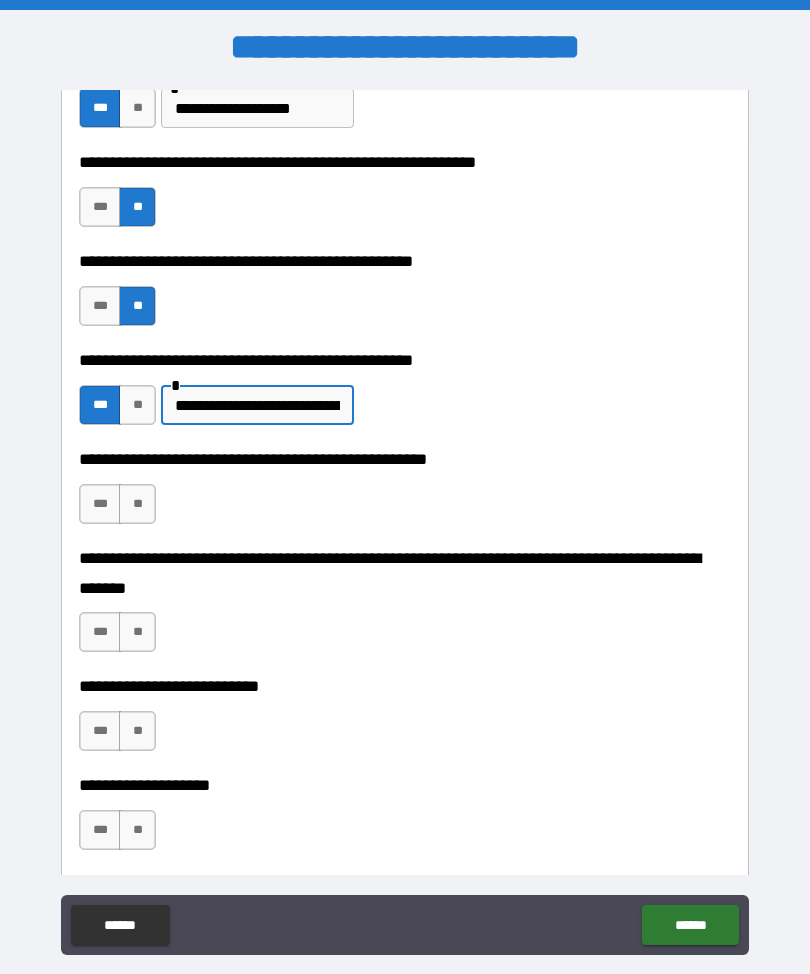 scroll, scrollTop: 536, scrollLeft: 0, axis: vertical 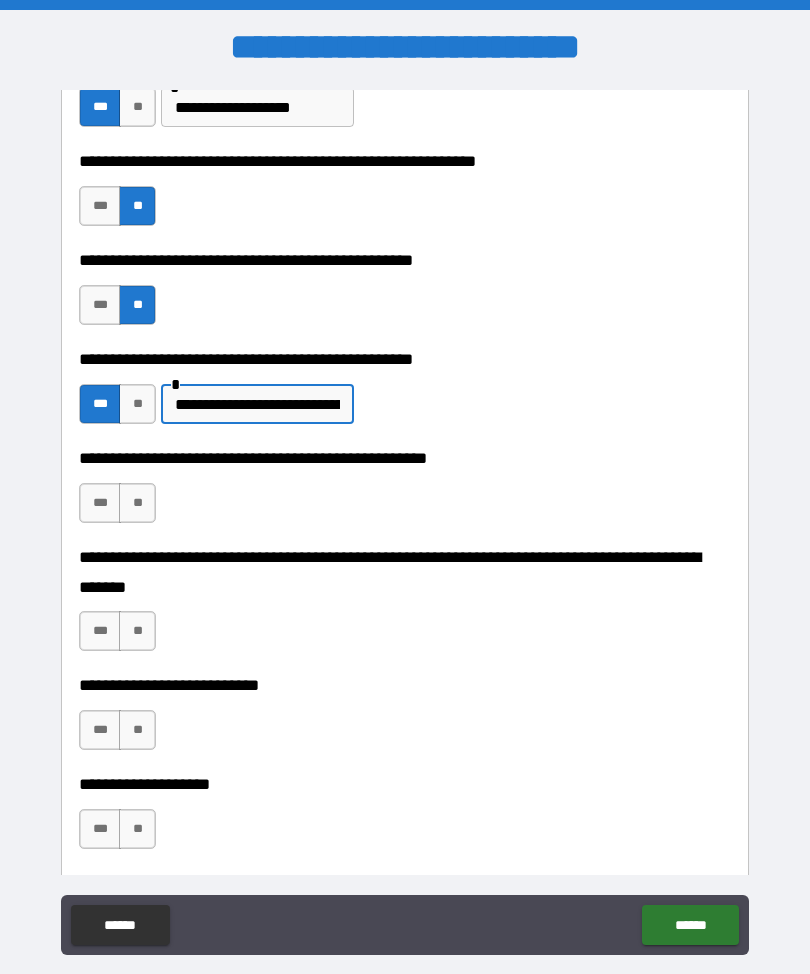 type on "**********" 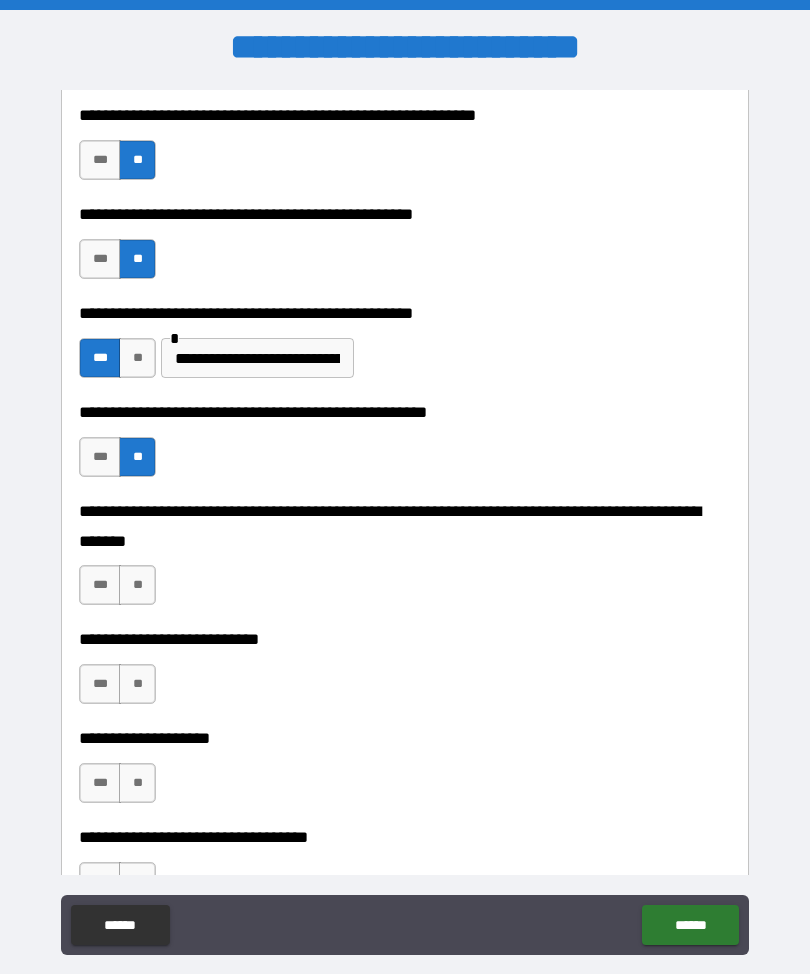 scroll, scrollTop: 585, scrollLeft: 0, axis: vertical 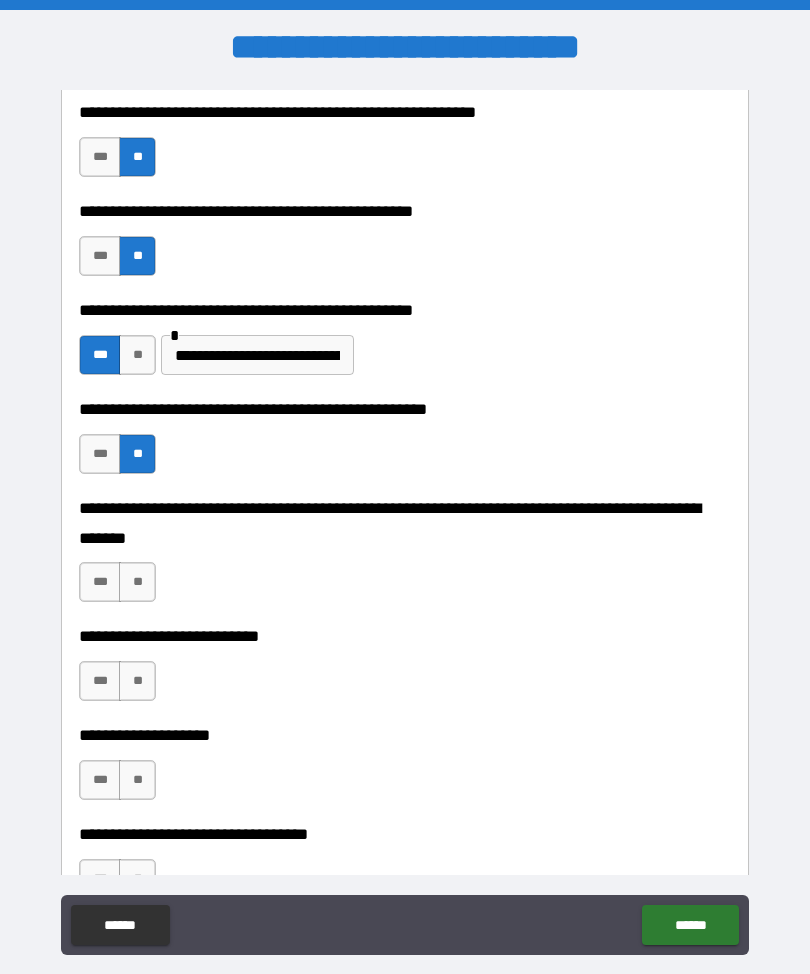 click on "**" at bounding box center (137, 582) 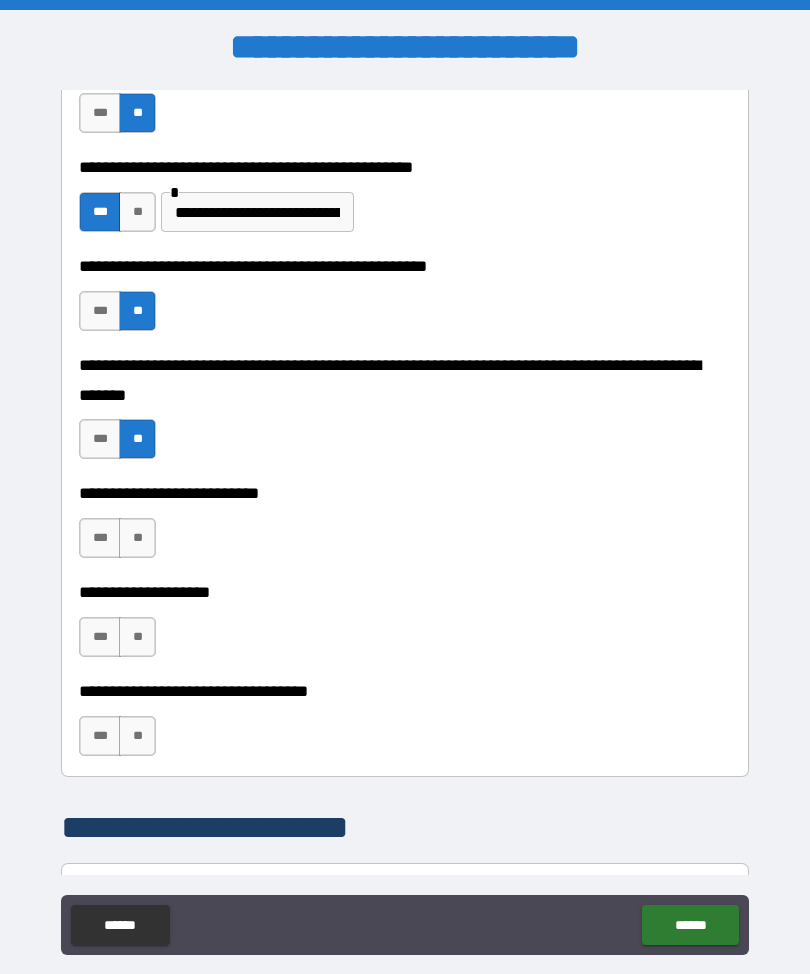 scroll, scrollTop: 754, scrollLeft: 0, axis: vertical 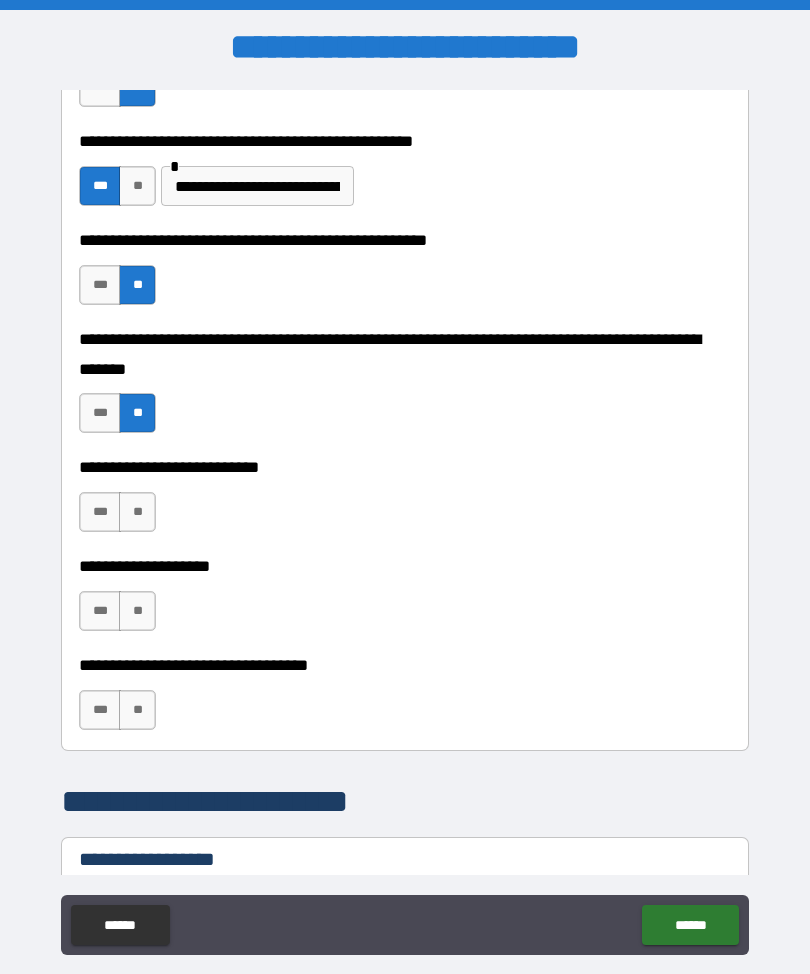 click on "***" at bounding box center (100, 512) 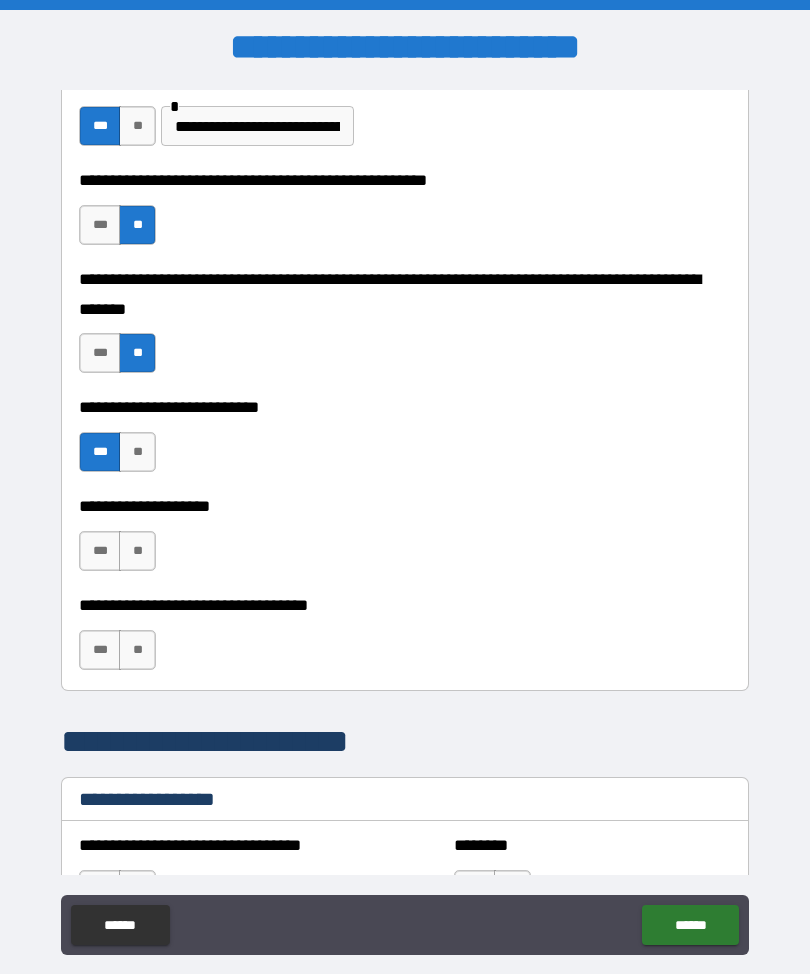 scroll, scrollTop: 822, scrollLeft: 0, axis: vertical 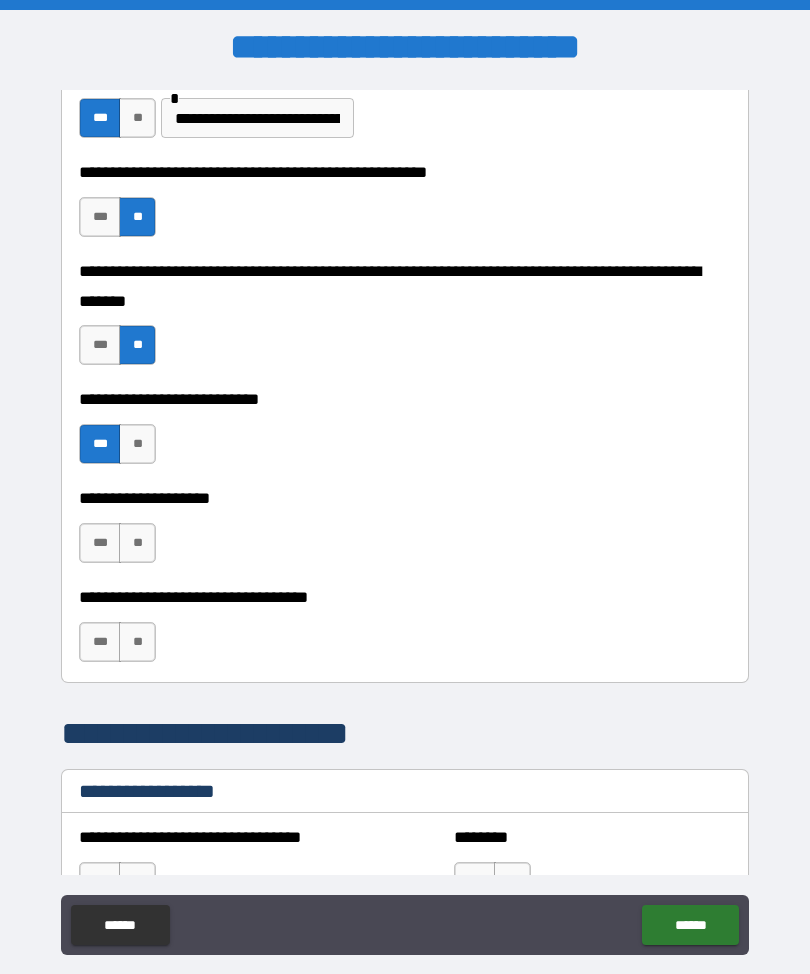 click on "**" at bounding box center [137, 543] 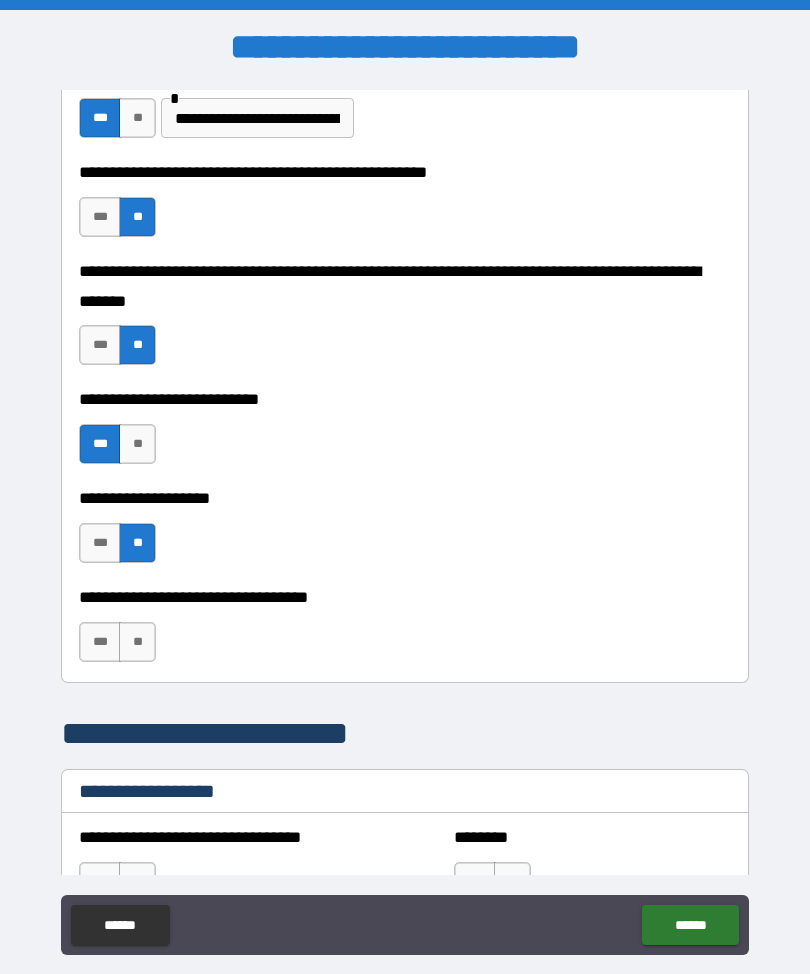 click on "**" at bounding box center (137, 642) 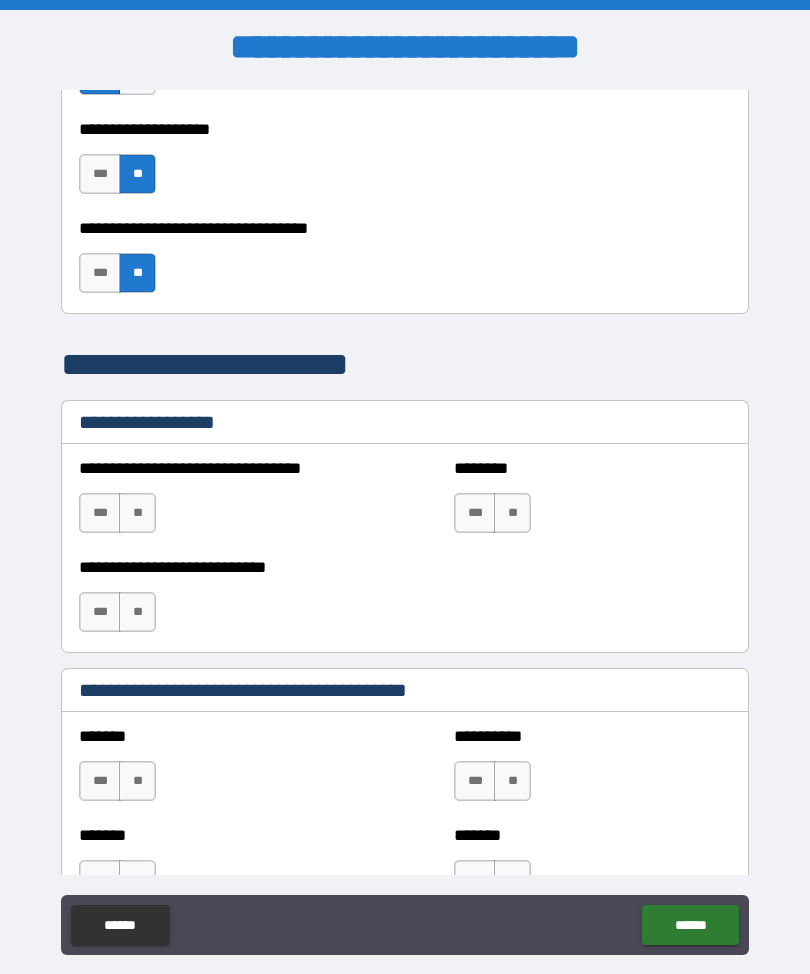 scroll, scrollTop: 1195, scrollLeft: 0, axis: vertical 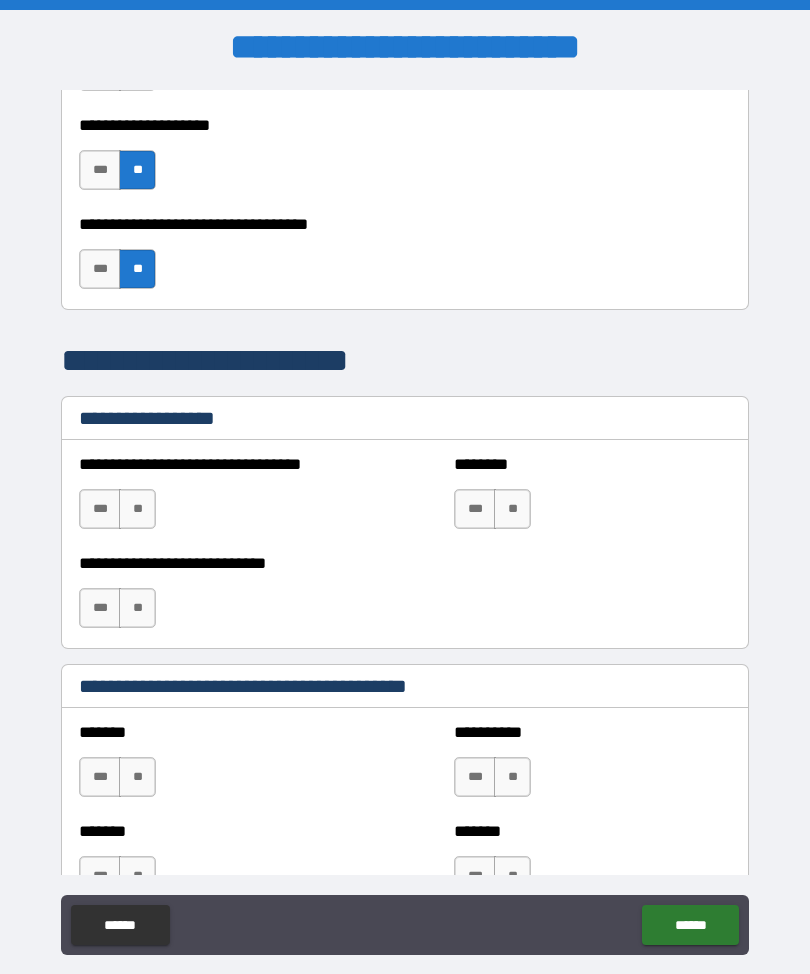 click on "***" at bounding box center [100, 509] 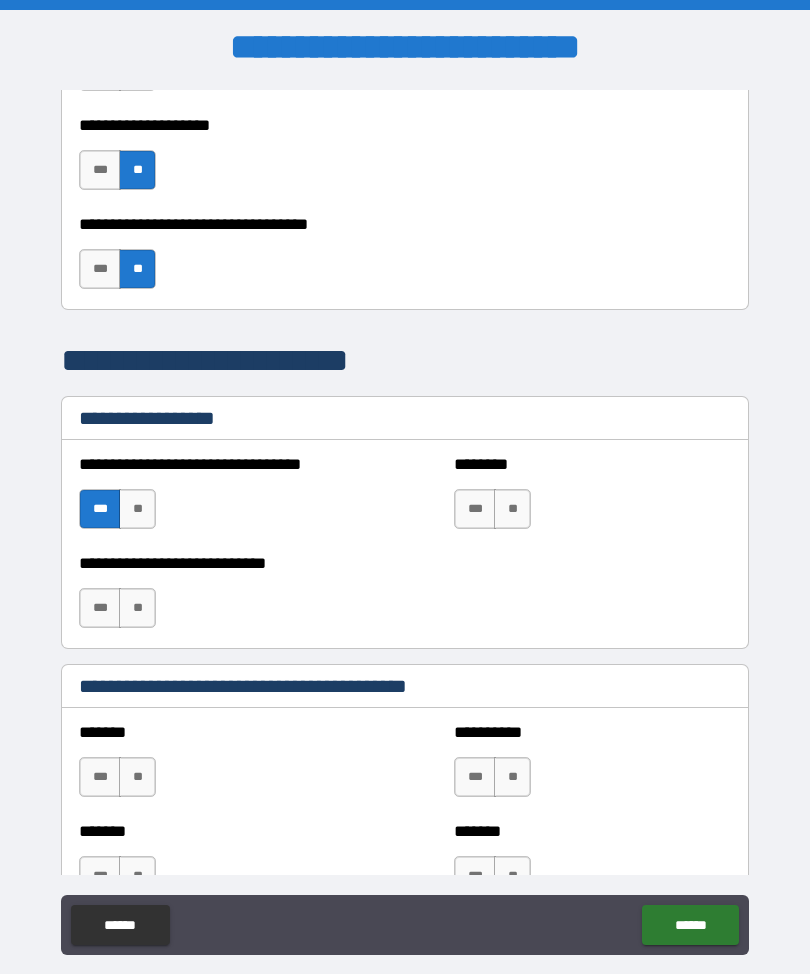 click on "**" at bounding box center (512, 509) 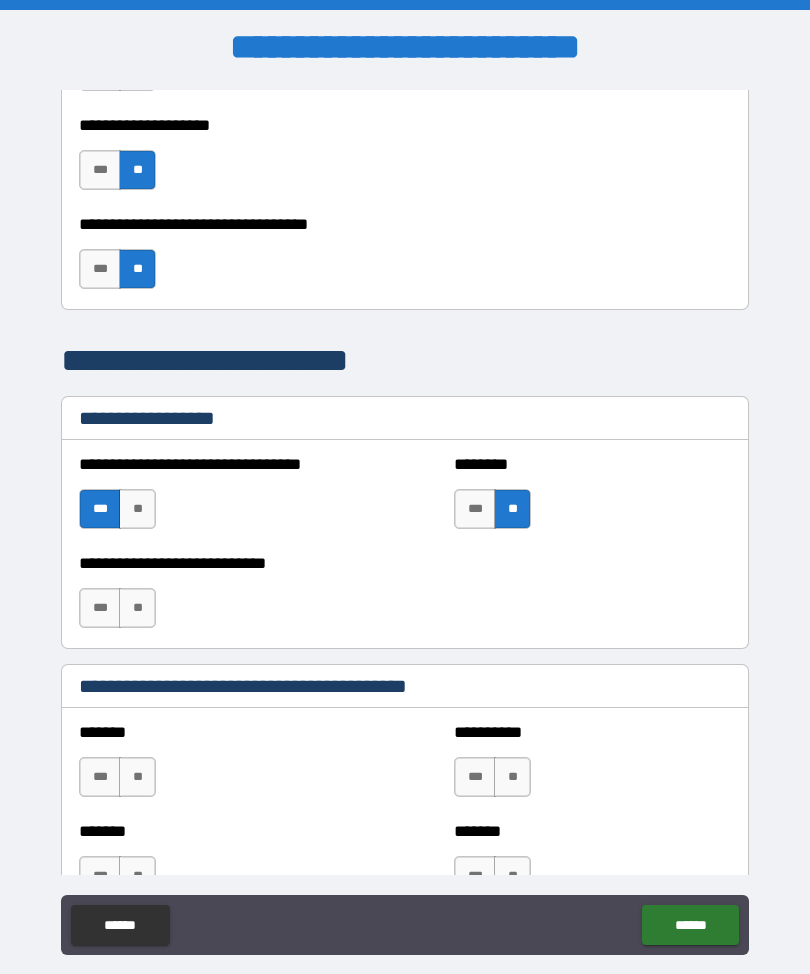click on "**" at bounding box center [137, 608] 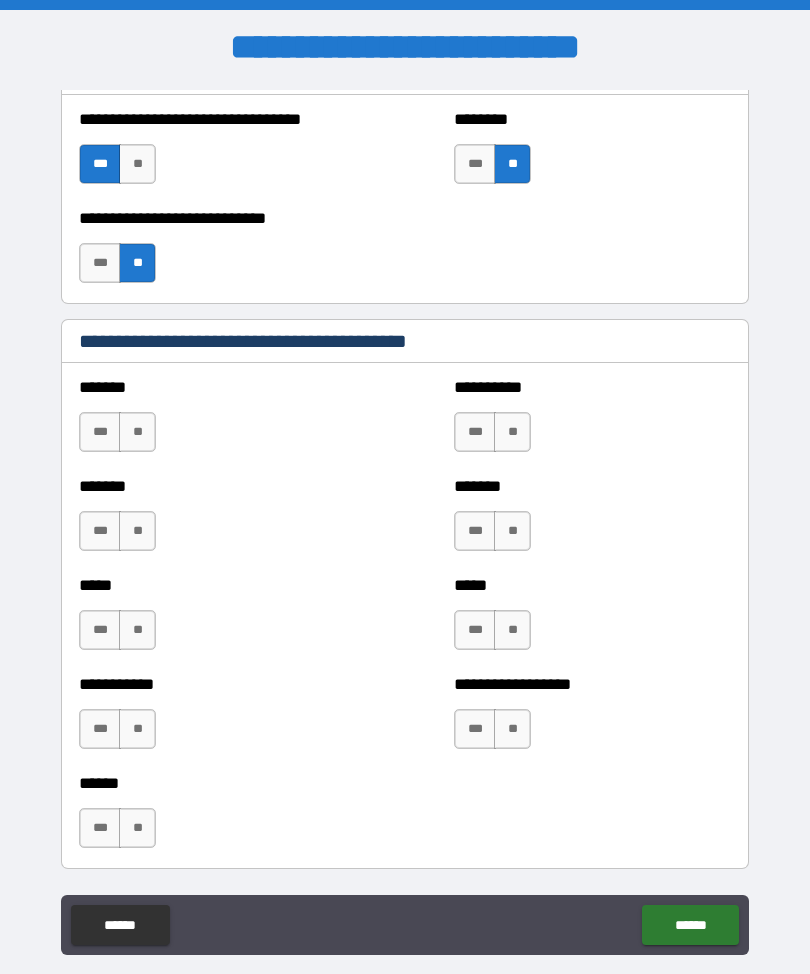 scroll, scrollTop: 1552, scrollLeft: 0, axis: vertical 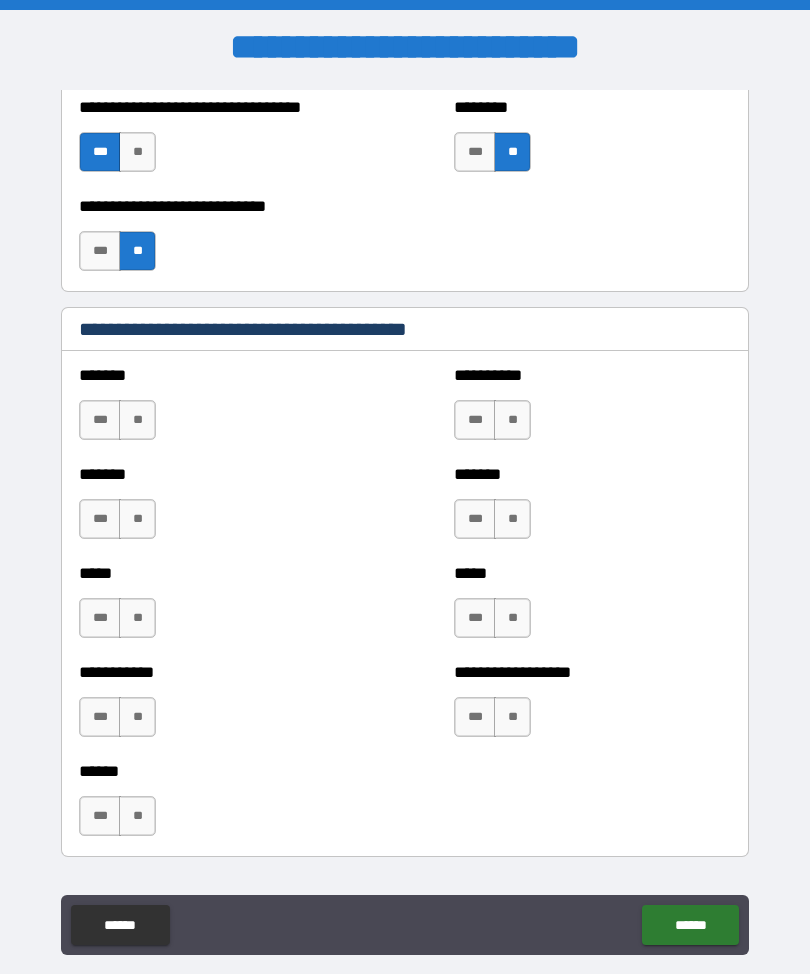 click on "**" at bounding box center [512, 420] 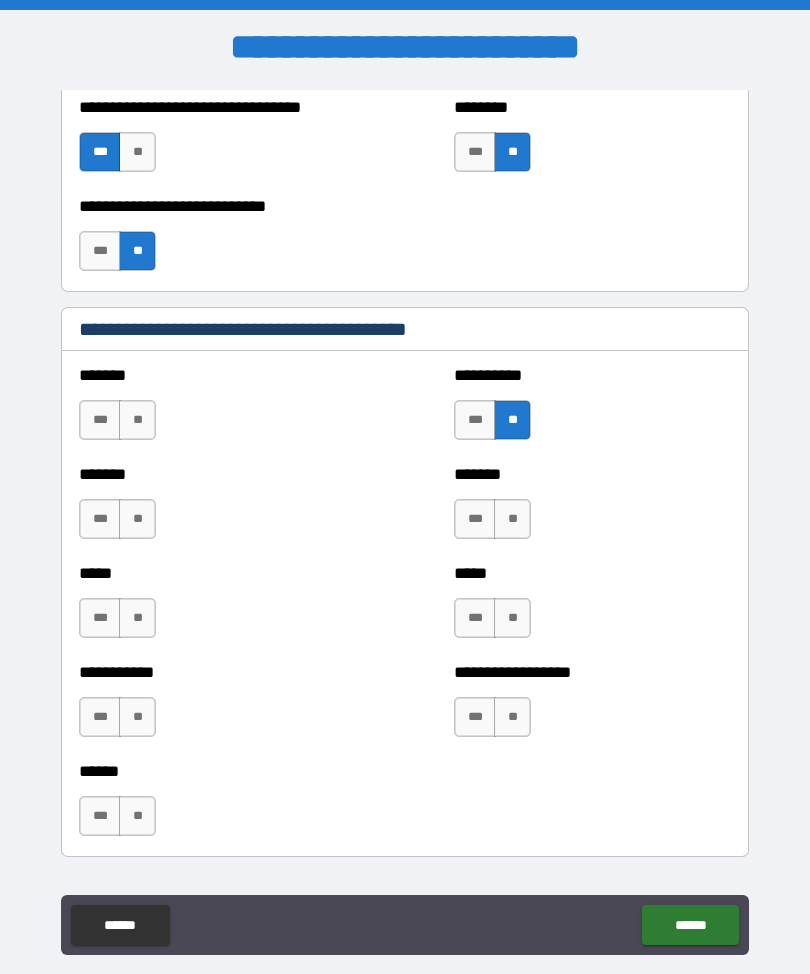 click on "**" at bounding box center (512, 519) 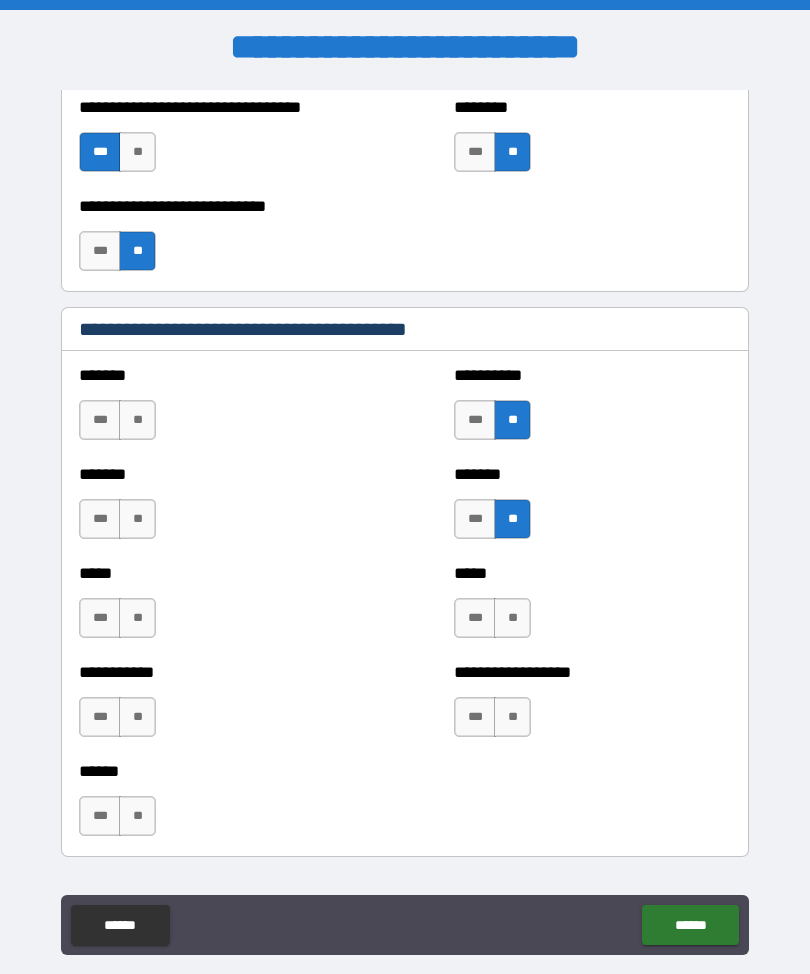 click on "**" at bounding box center (512, 618) 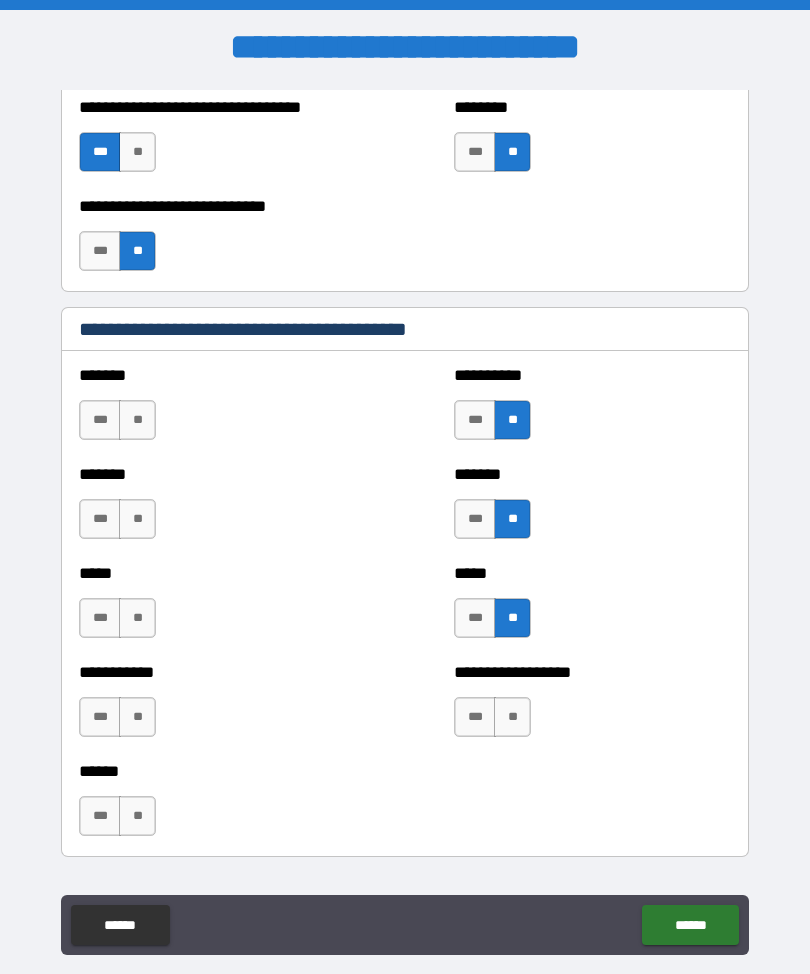 click on "**" at bounding box center [512, 717] 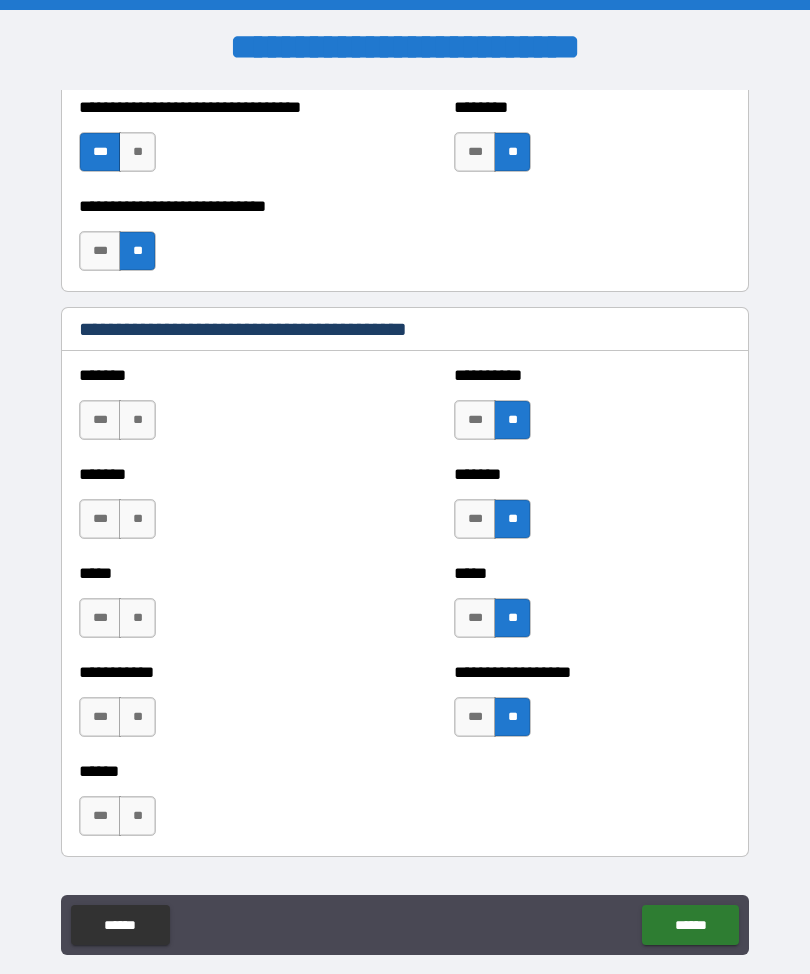 click on "**" at bounding box center (137, 717) 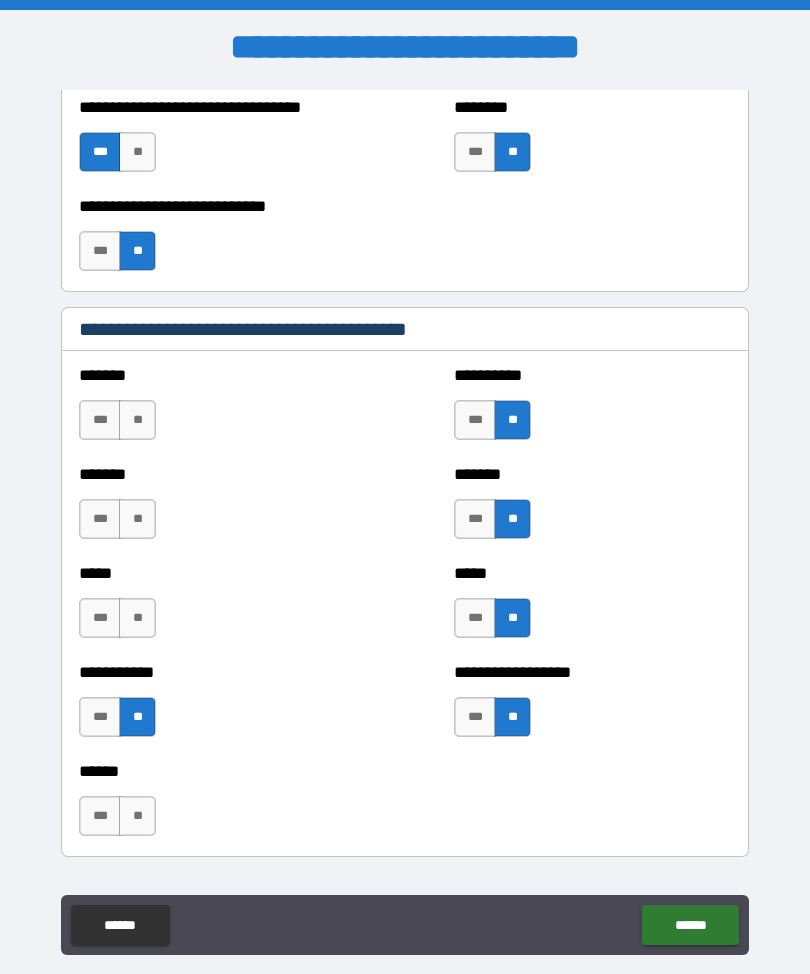 click on "**" at bounding box center [137, 618] 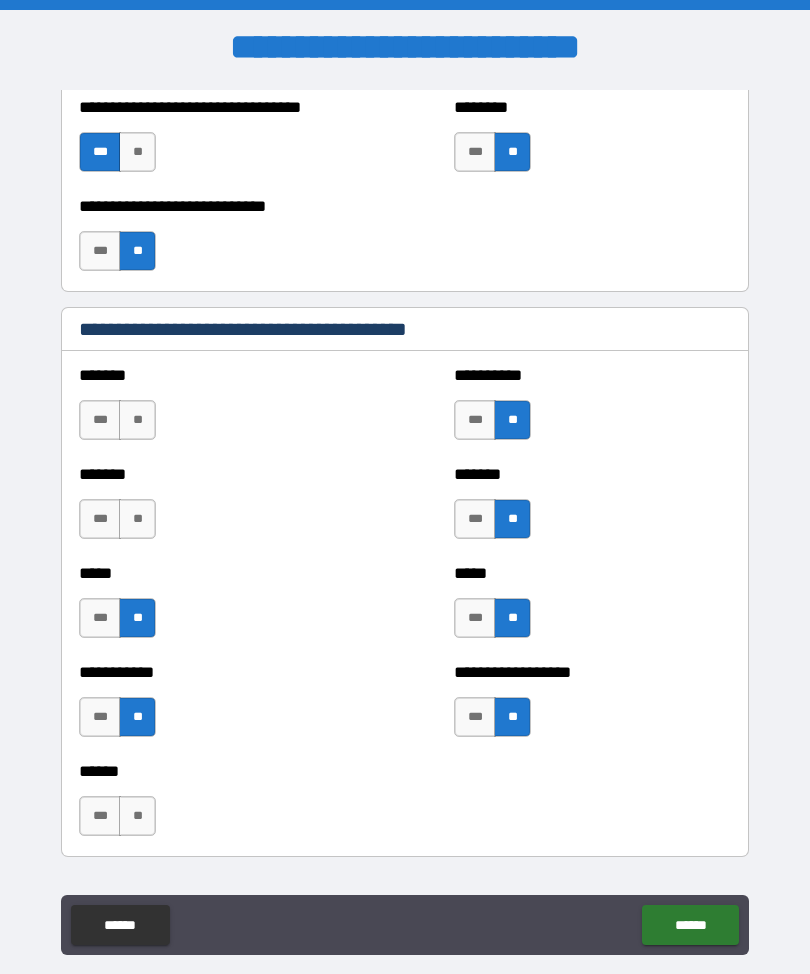 click on "**" at bounding box center (137, 519) 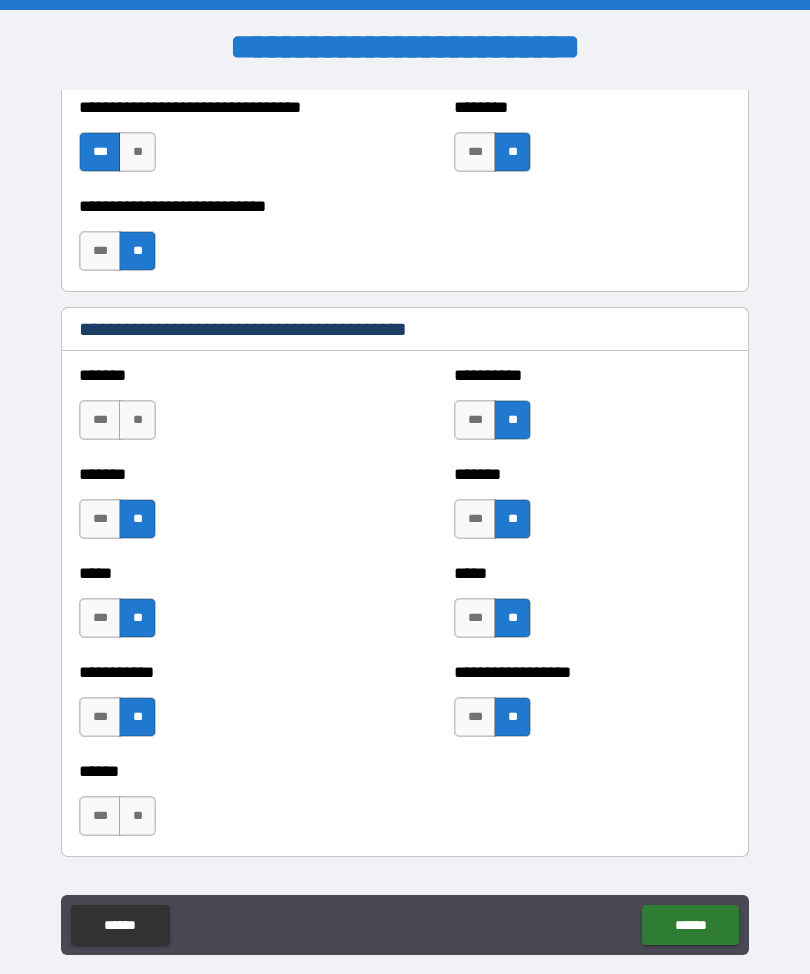 click on "**" at bounding box center (137, 420) 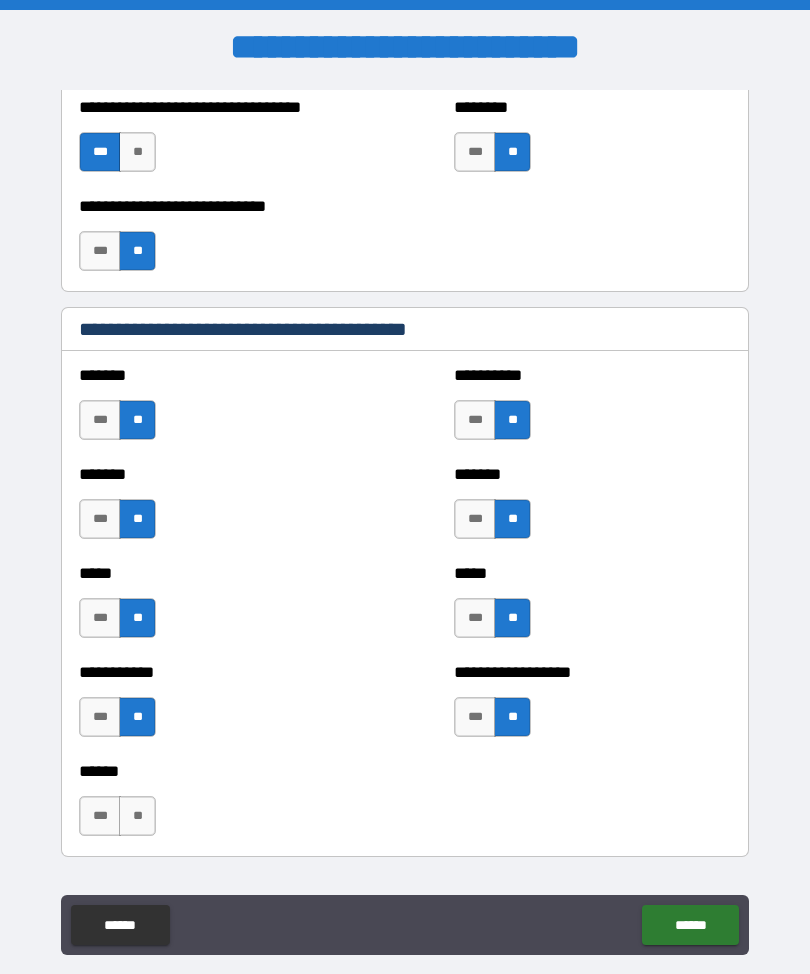 click on "***" at bounding box center [100, 816] 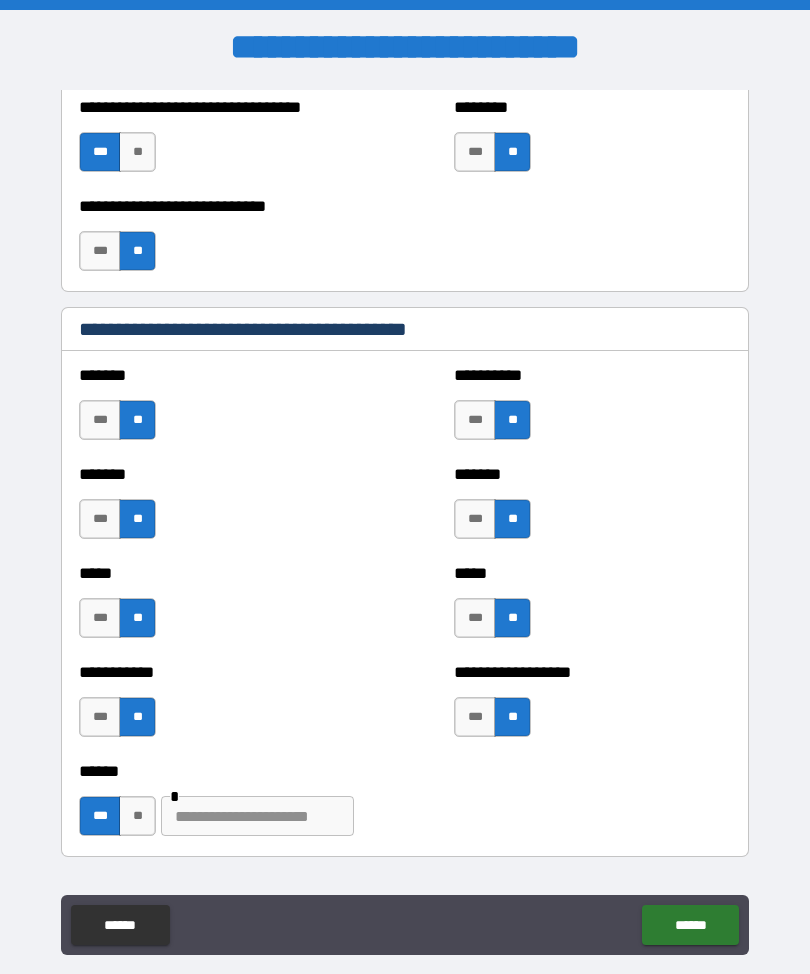 click at bounding box center [257, 816] 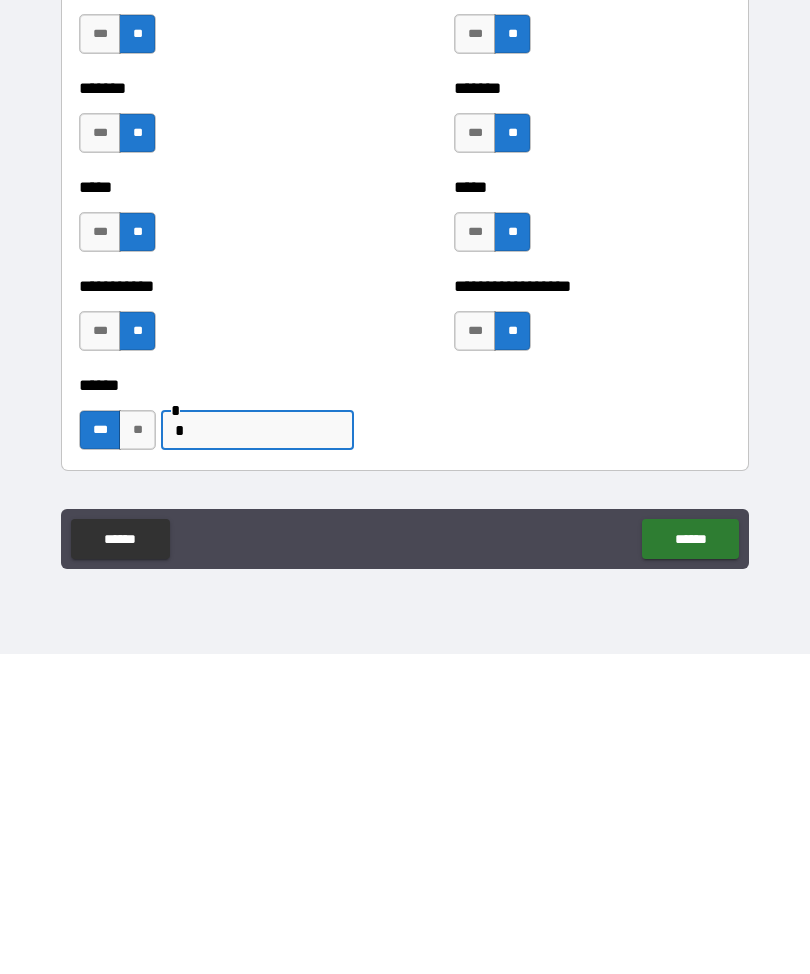 scroll, scrollTop: 66, scrollLeft: 0, axis: vertical 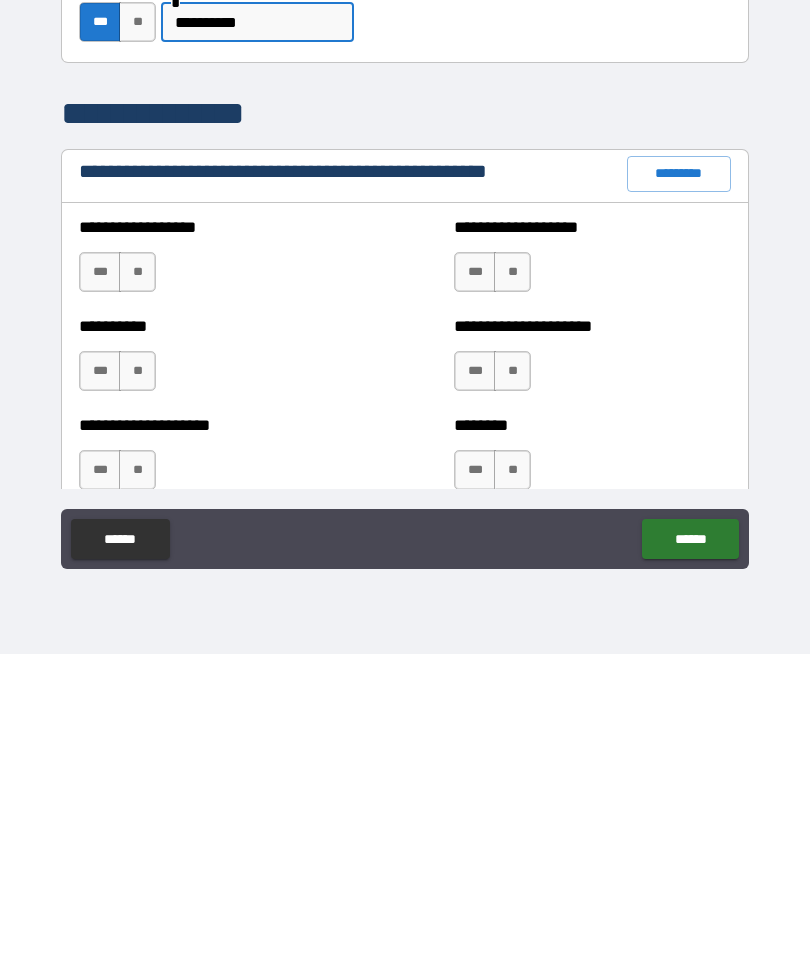type on "**********" 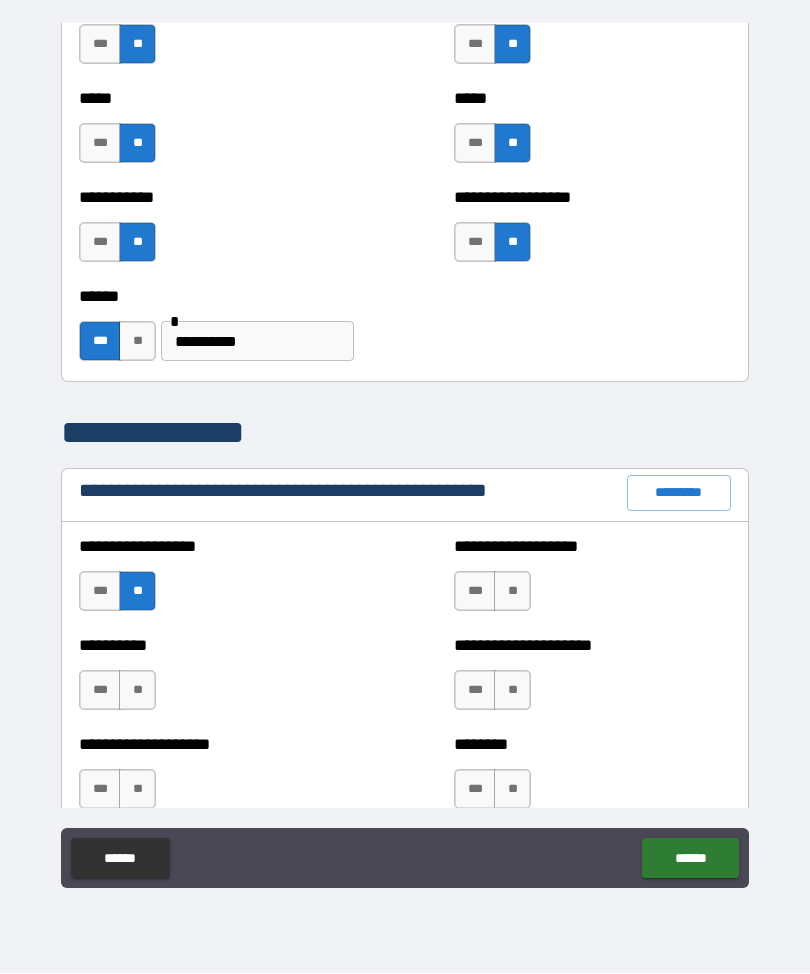 click on "**" at bounding box center [512, 592] 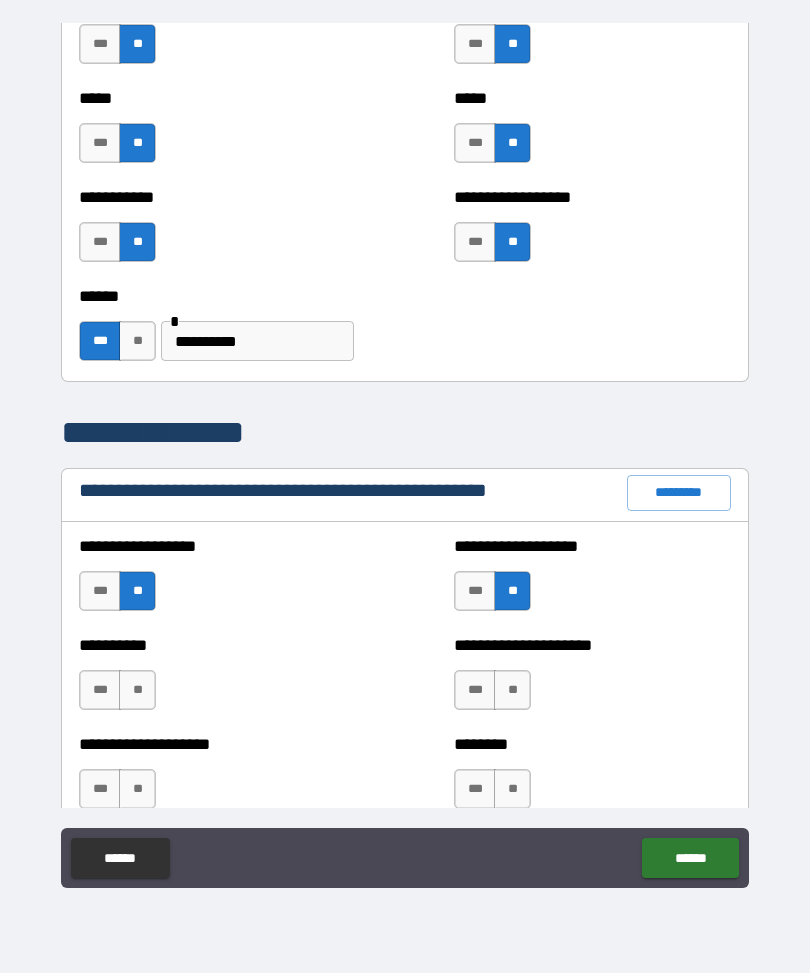 click on "**" at bounding box center (512, 691) 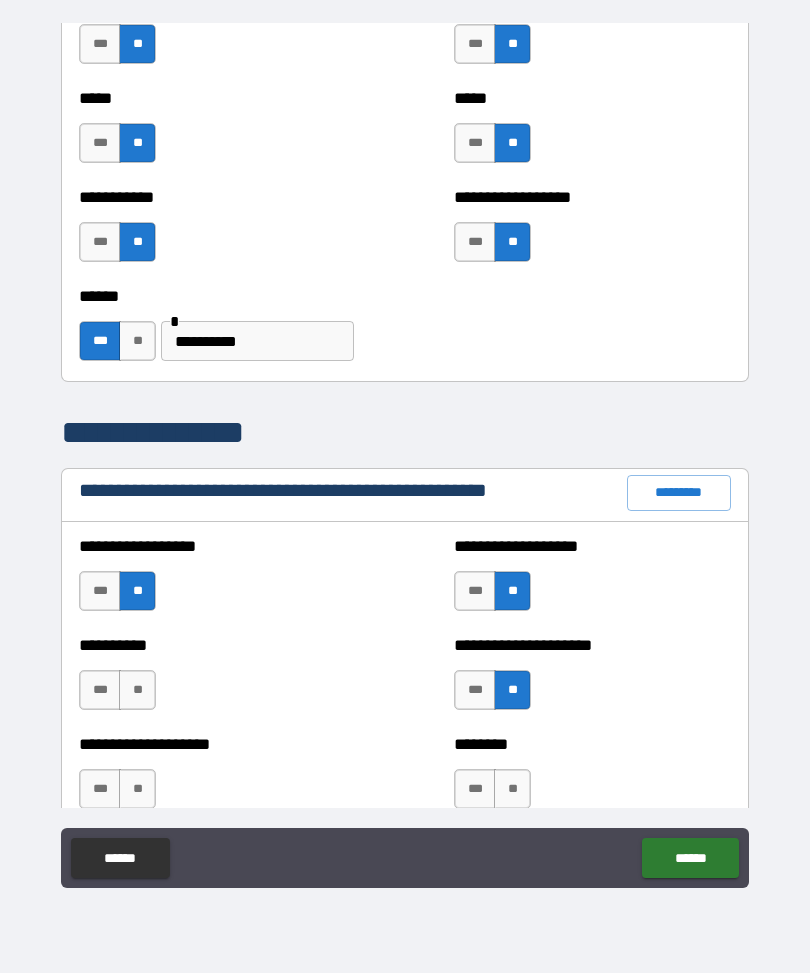 click on "**" at bounding box center (512, 790) 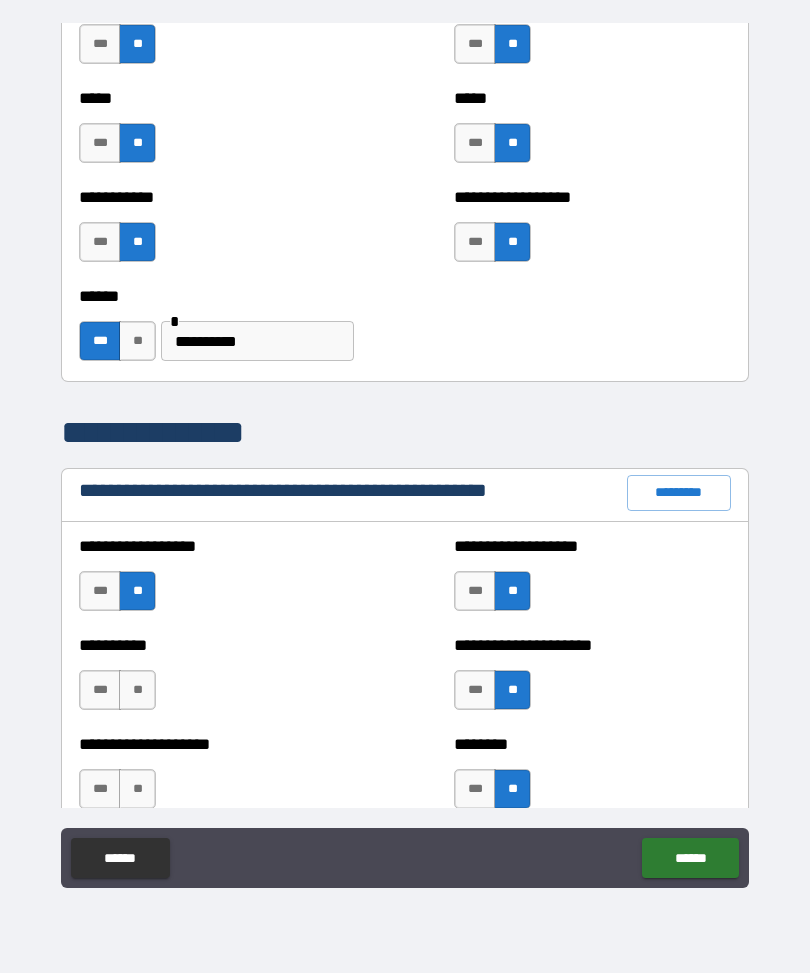 click on "**" at bounding box center [137, 790] 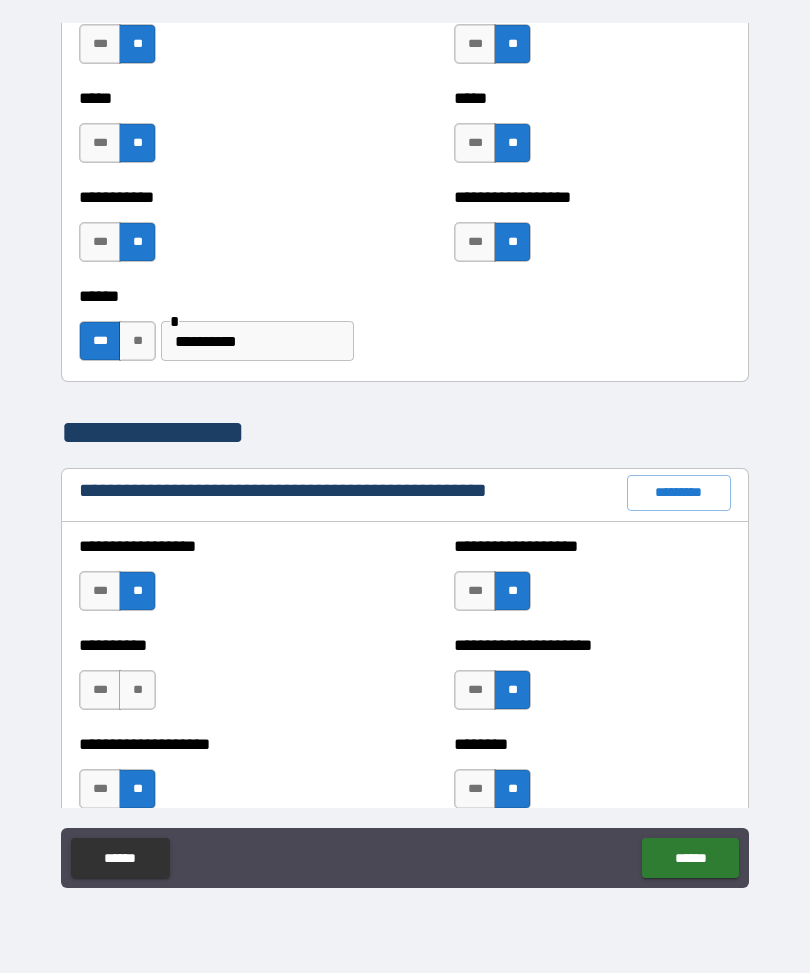 click on "**" at bounding box center (137, 691) 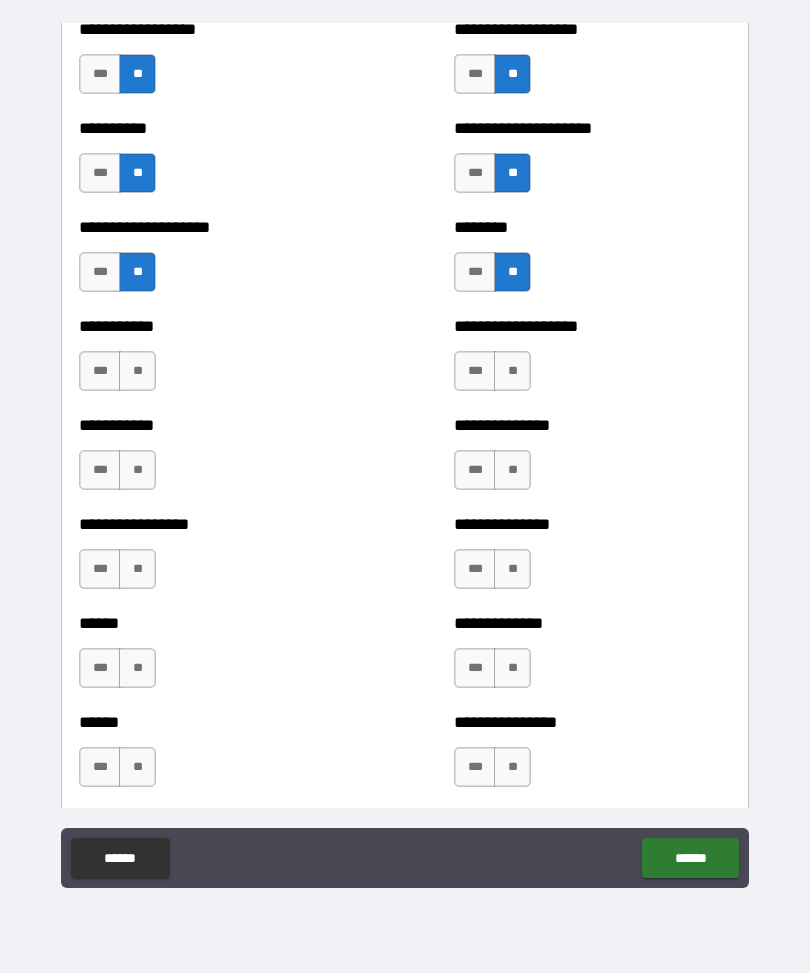 scroll, scrollTop: 2476, scrollLeft: 0, axis: vertical 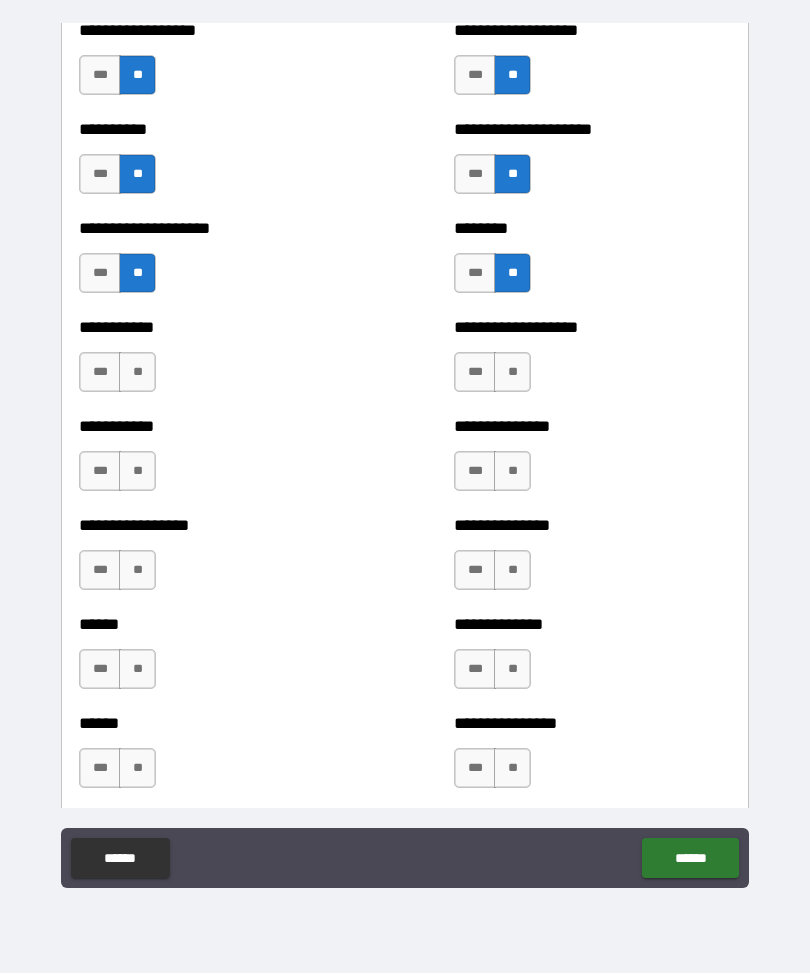 click on "**" at bounding box center (512, 373) 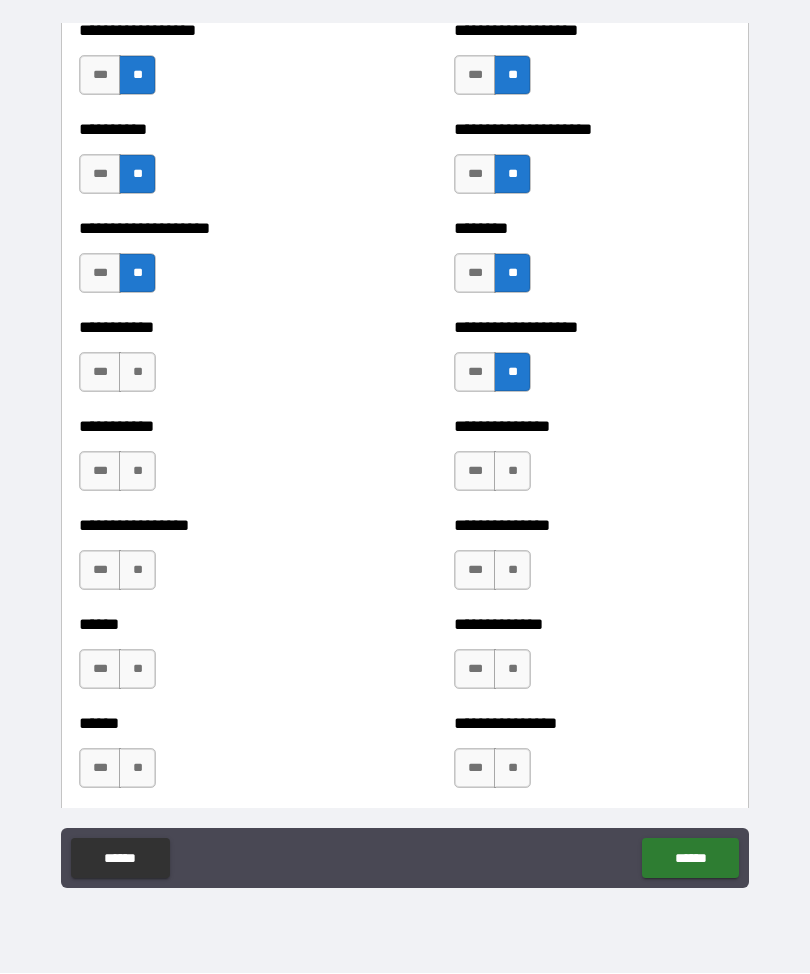 click on "**" at bounding box center (137, 373) 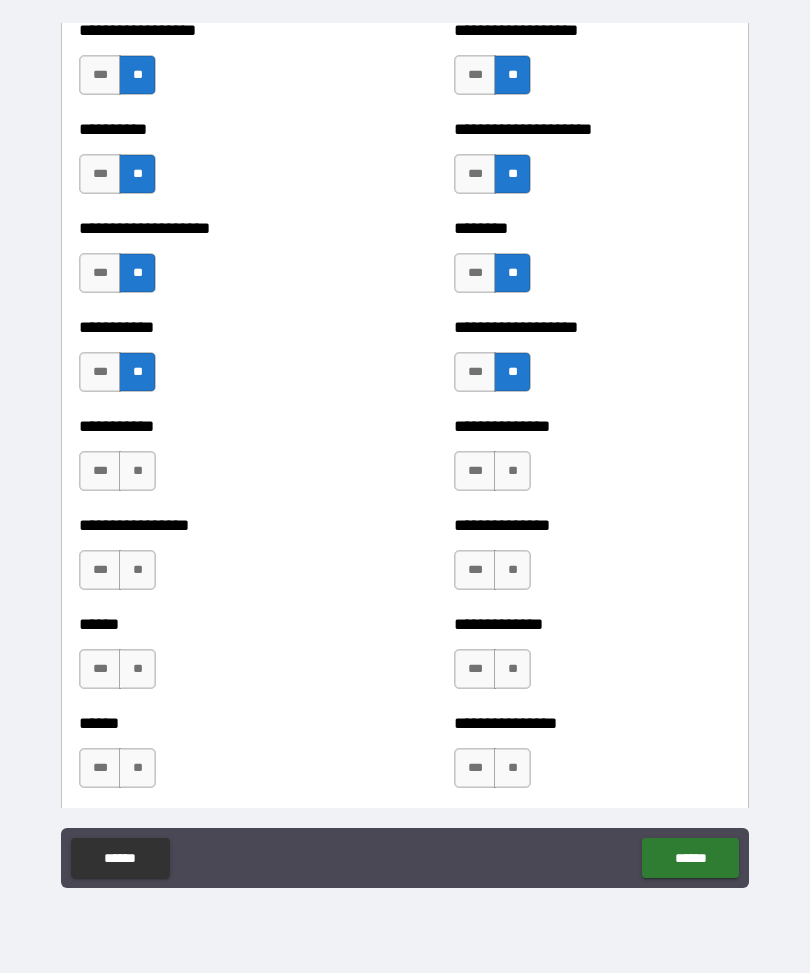 click on "**" at bounding box center (137, 472) 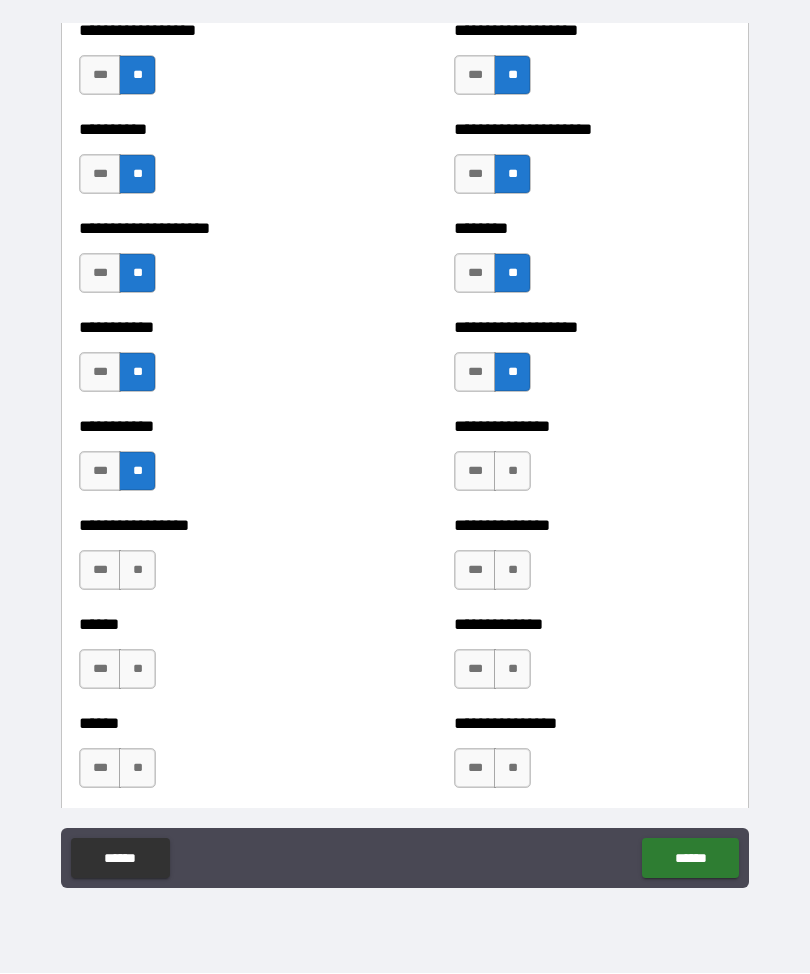 click on "**" at bounding box center [512, 472] 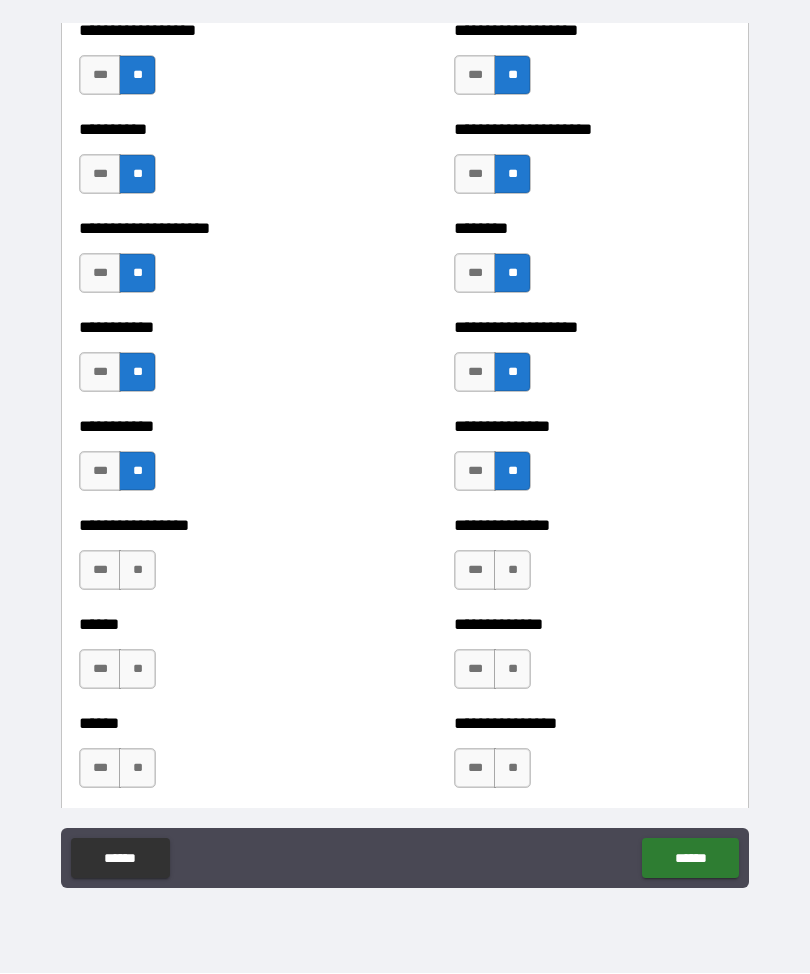 click on "**" at bounding box center [512, 571] 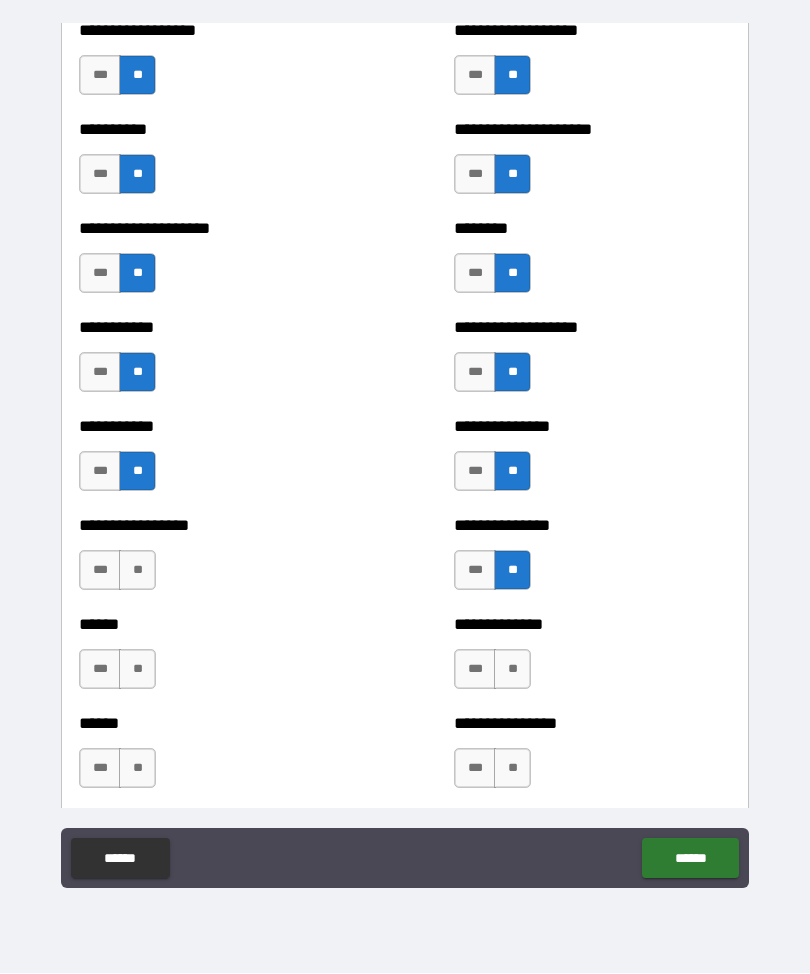 click on "**" at bounding box center [512, 670] 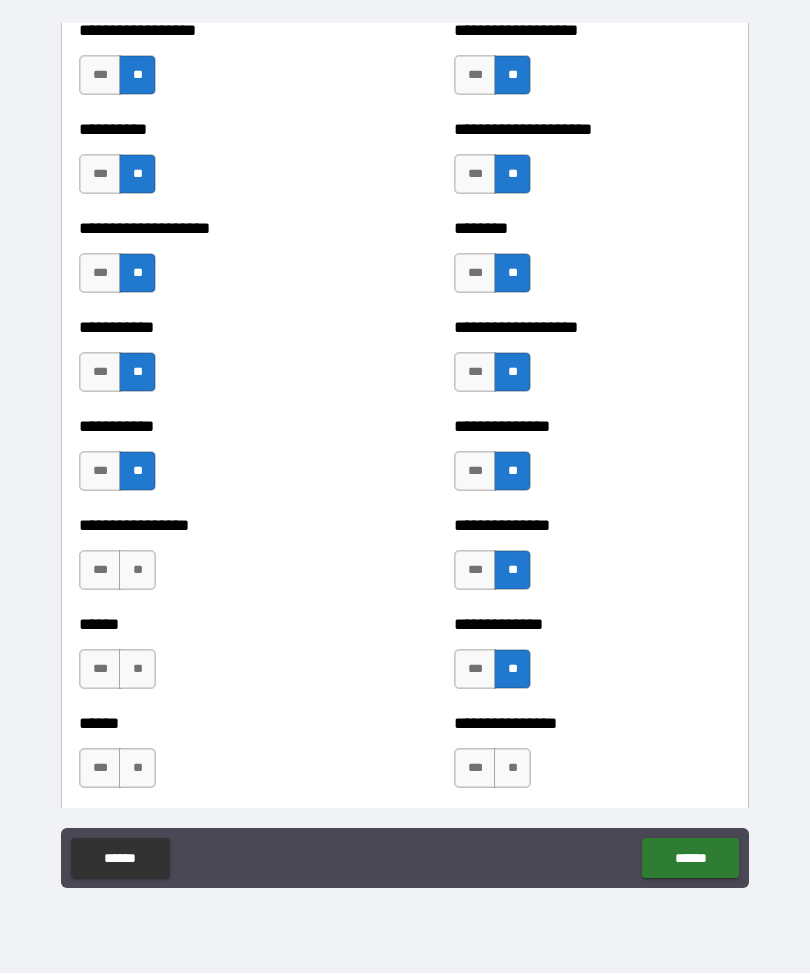 click on "**" at bounding box center [512, 769] 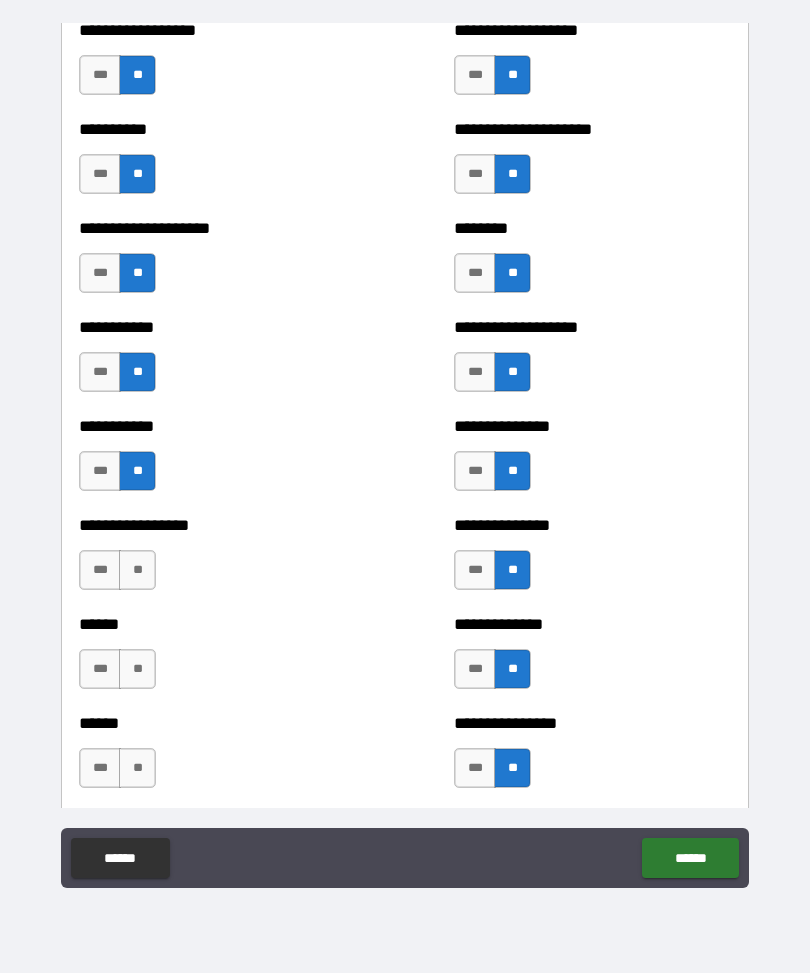 click on "**" at bounding box center [137, 769] 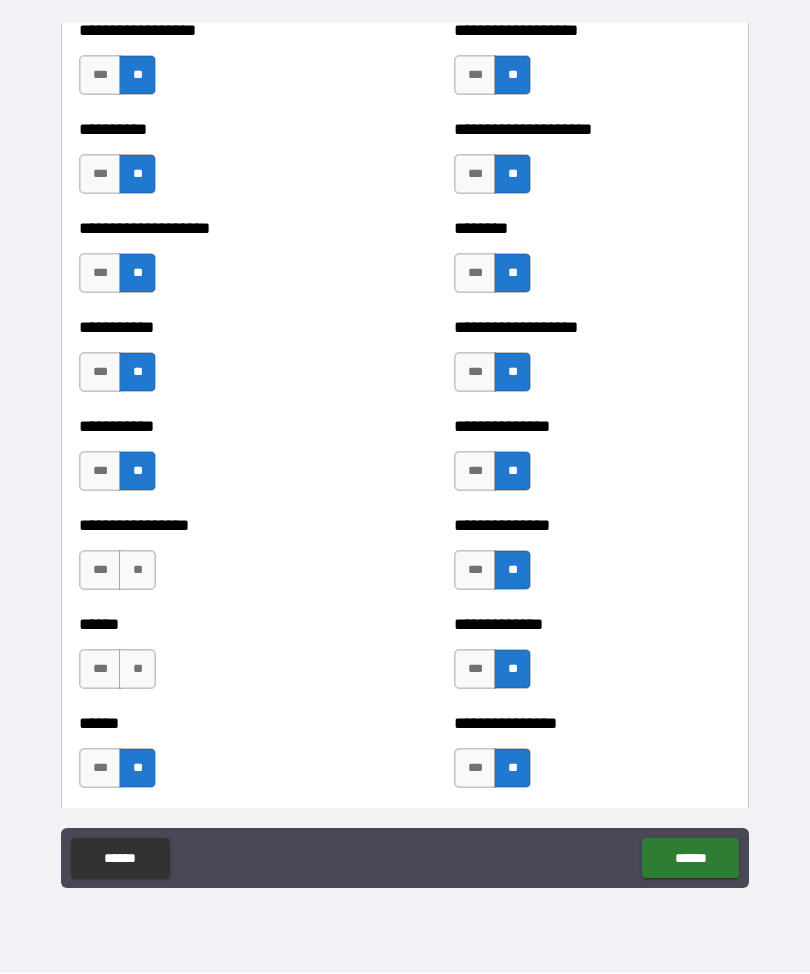 click on "**" at bounding box center (137, 670) 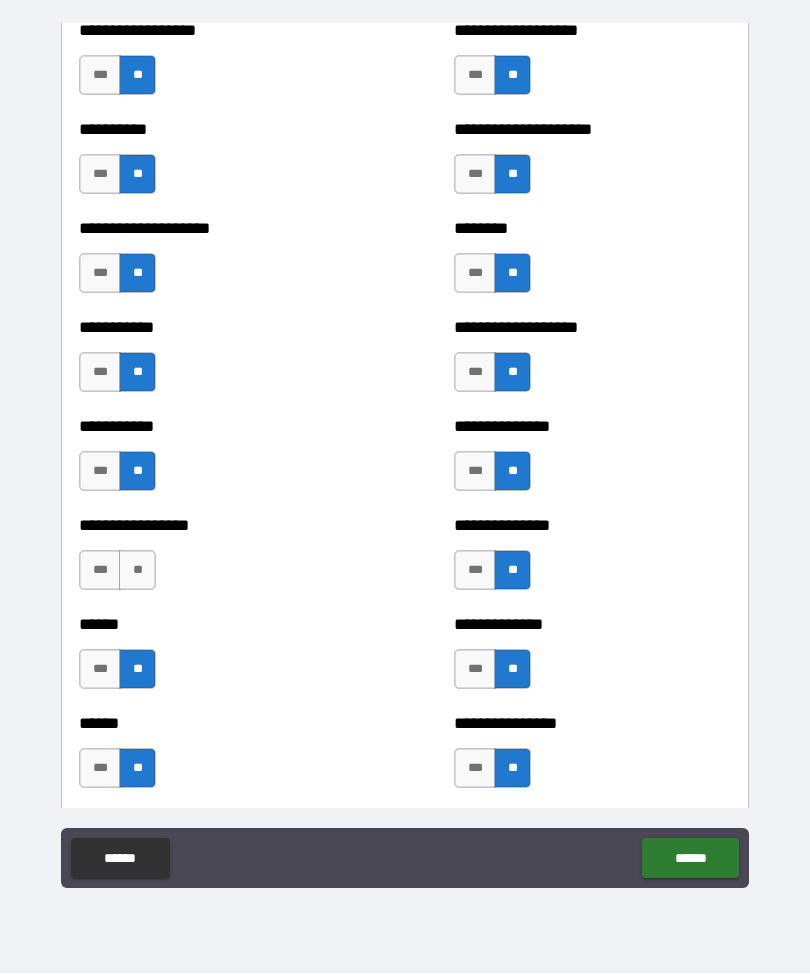 click on "**" at bounding box center (137, 571) 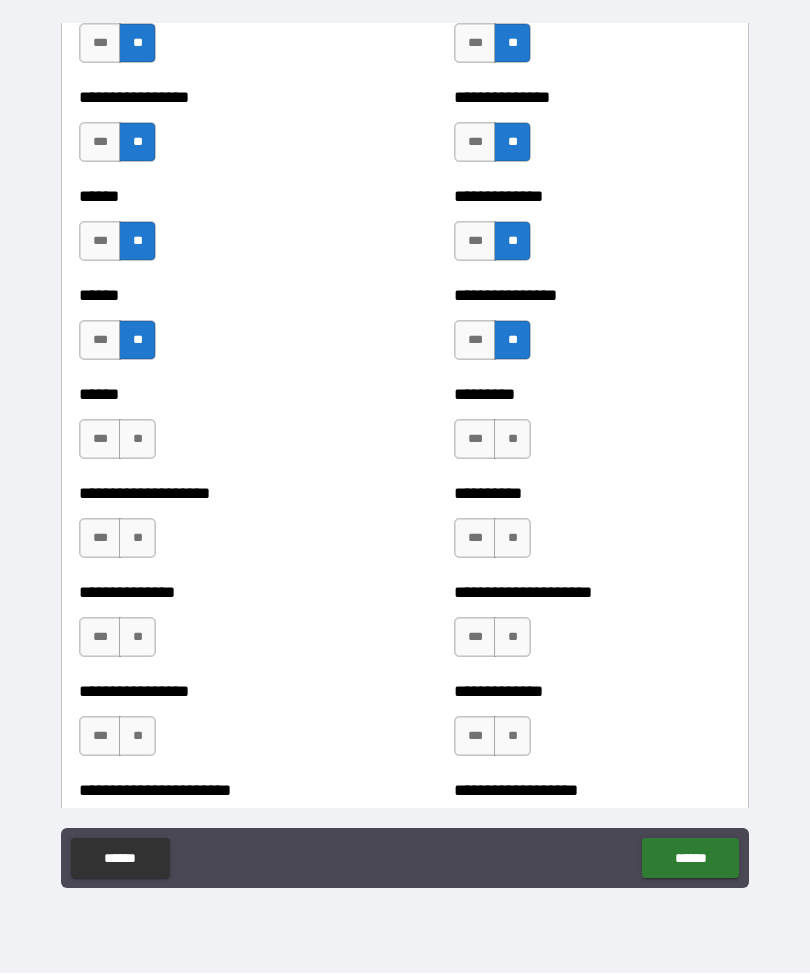 scroll, scrollTop: 2907, scrollLeft: 0, axis: vertical 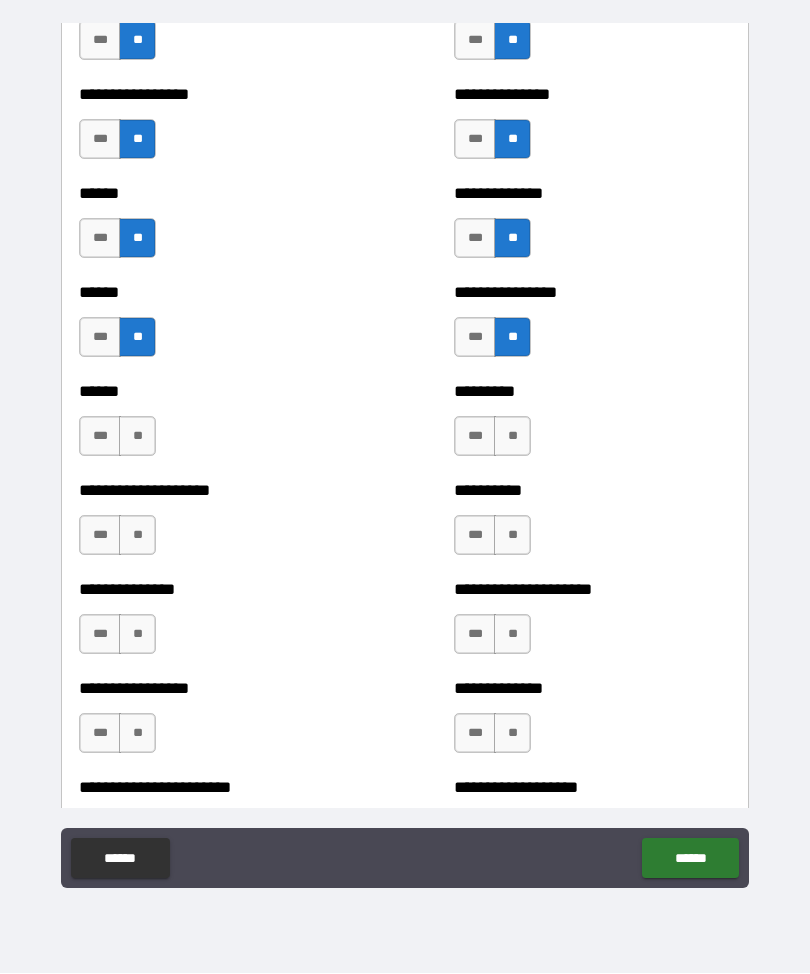 click on "**" at bounding box center [512, 437] 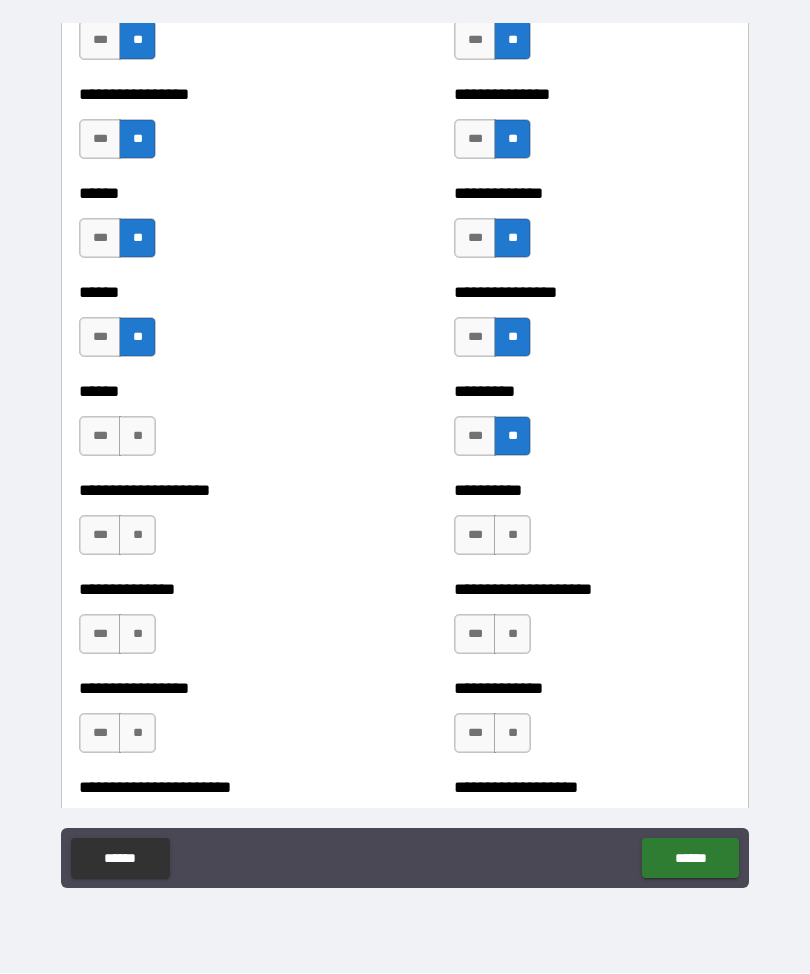 click on "**" at bounding box center (512, 536) 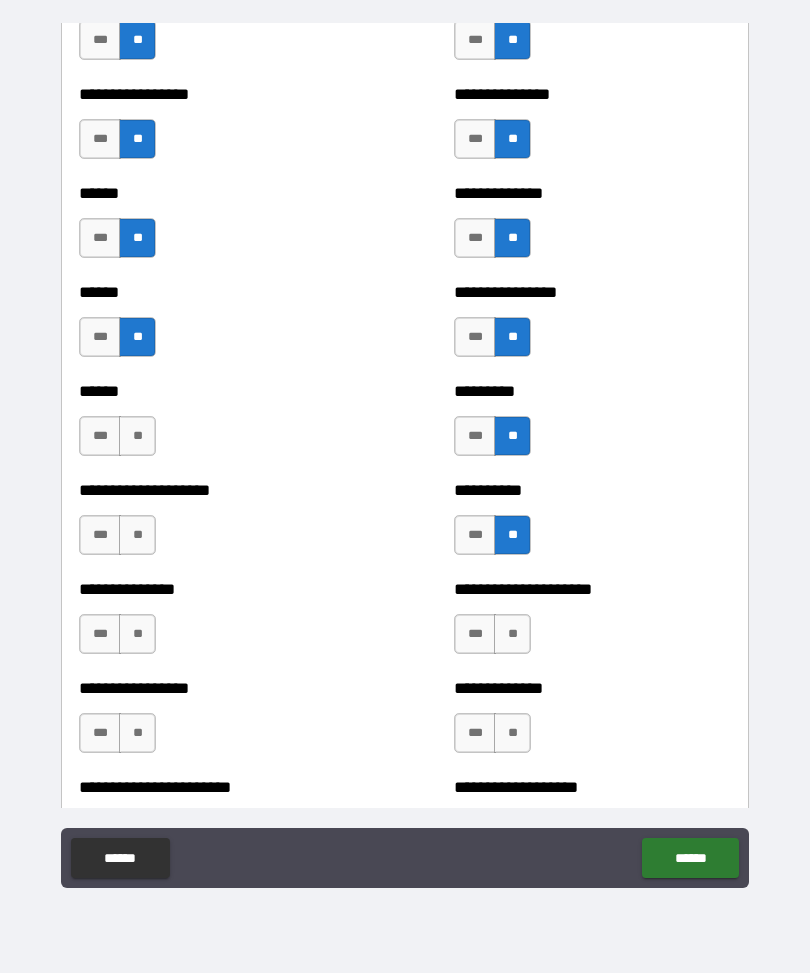 click on "**" at bounding box center (512, 635) 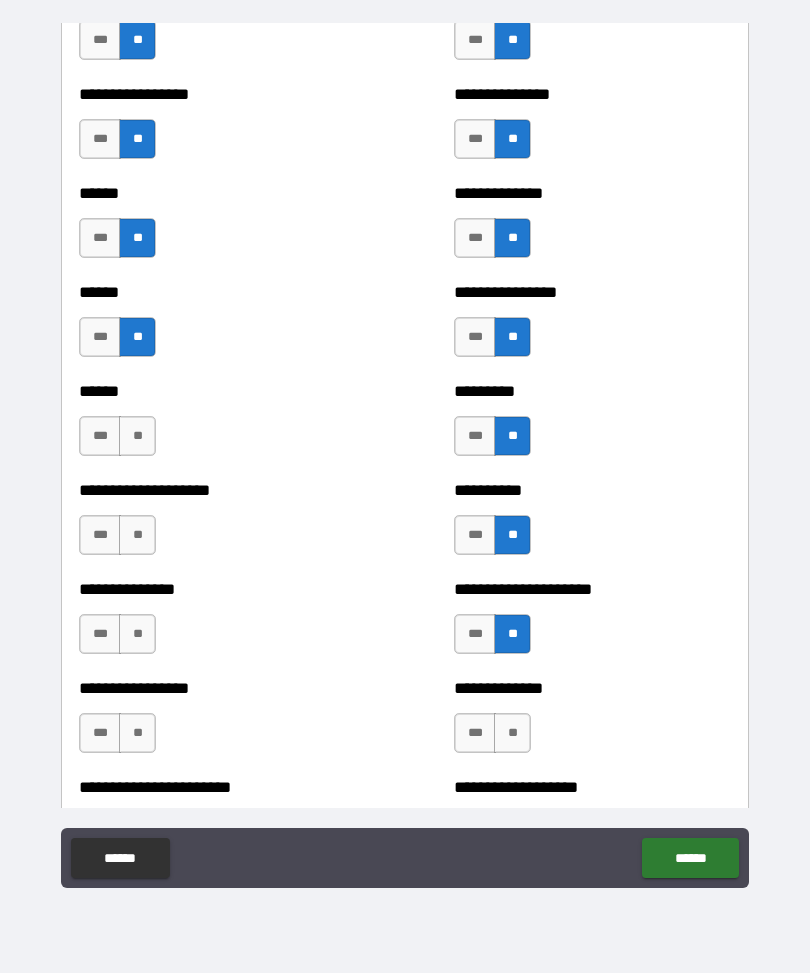 click on "**" at bounding box center (512, 734) 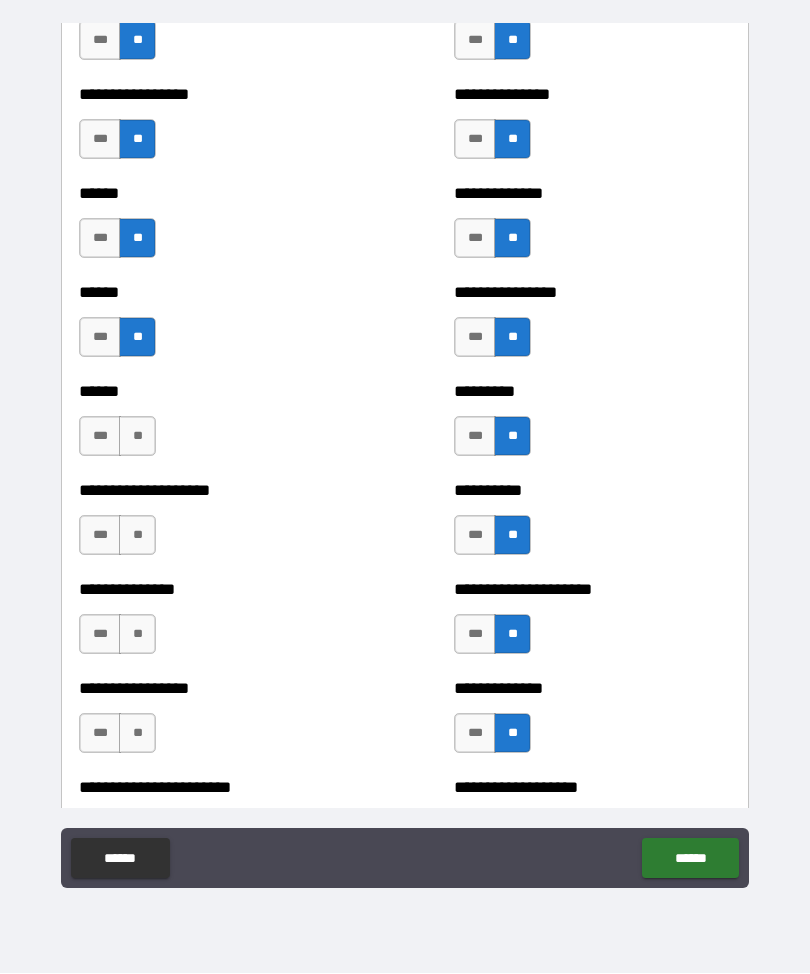 click on "**" at bounding box center (137, 437) 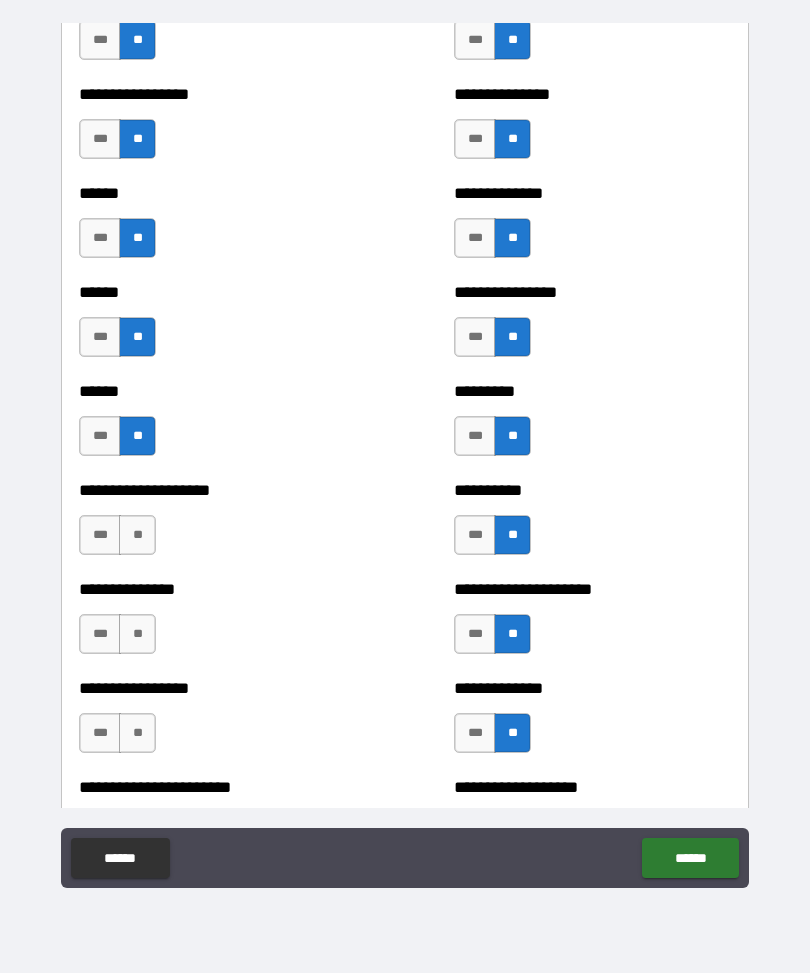 click on "**" at bounding box center [137, 536] 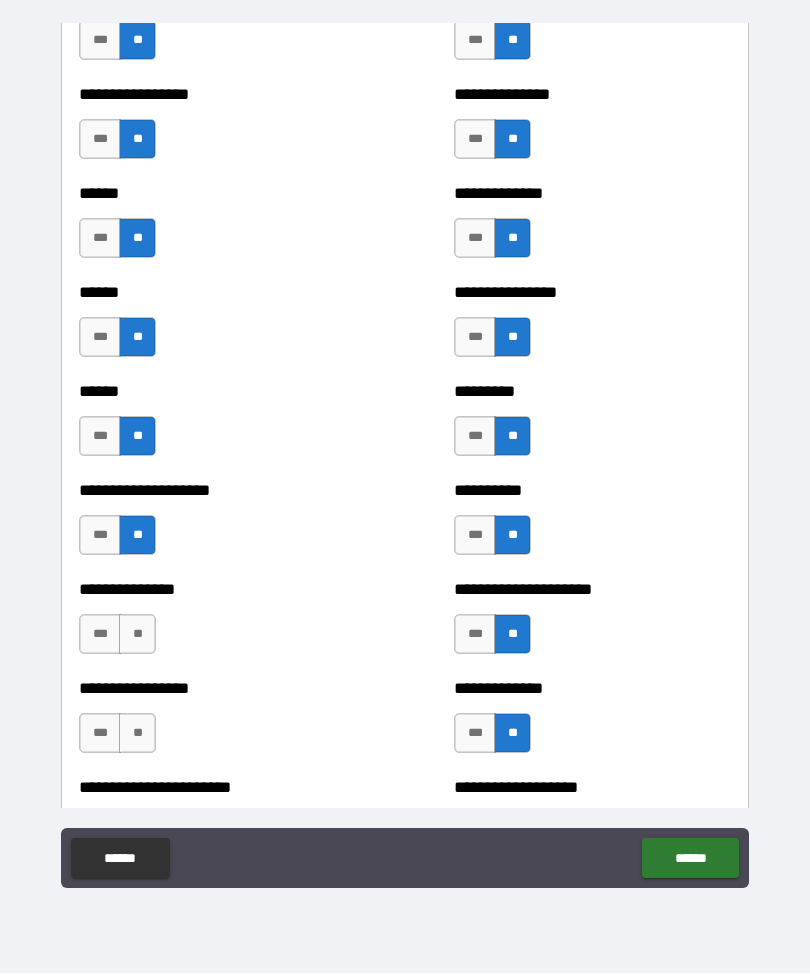 click on "**" at bounding box center (137, 635) 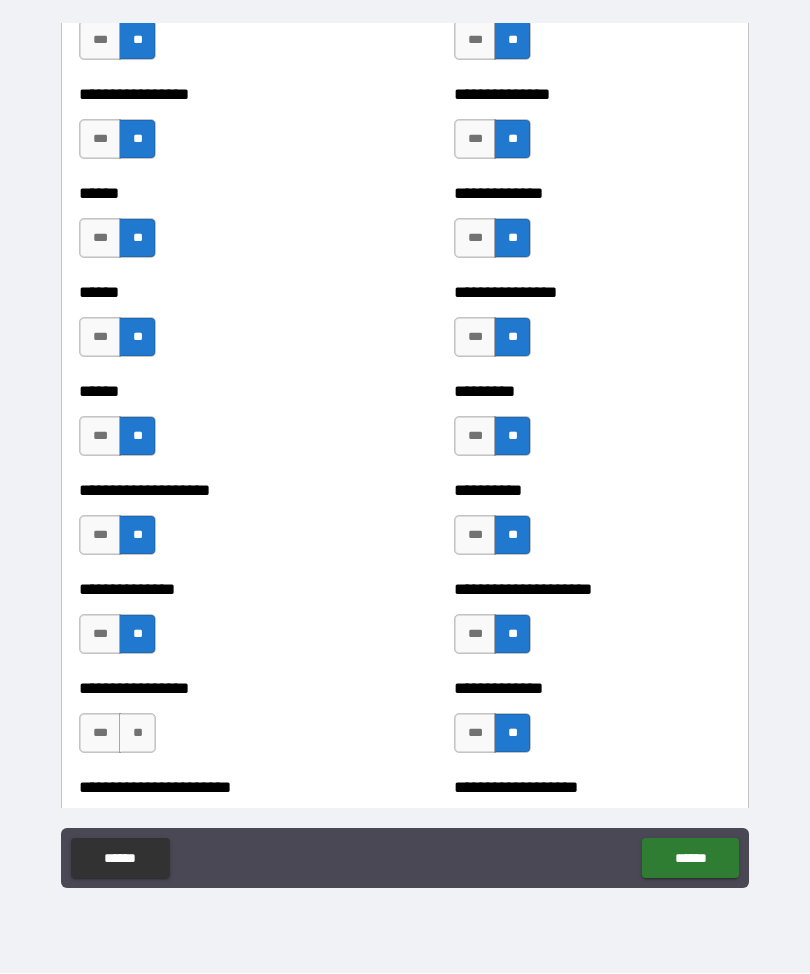 click on "**" at bounding box center (137, 734) 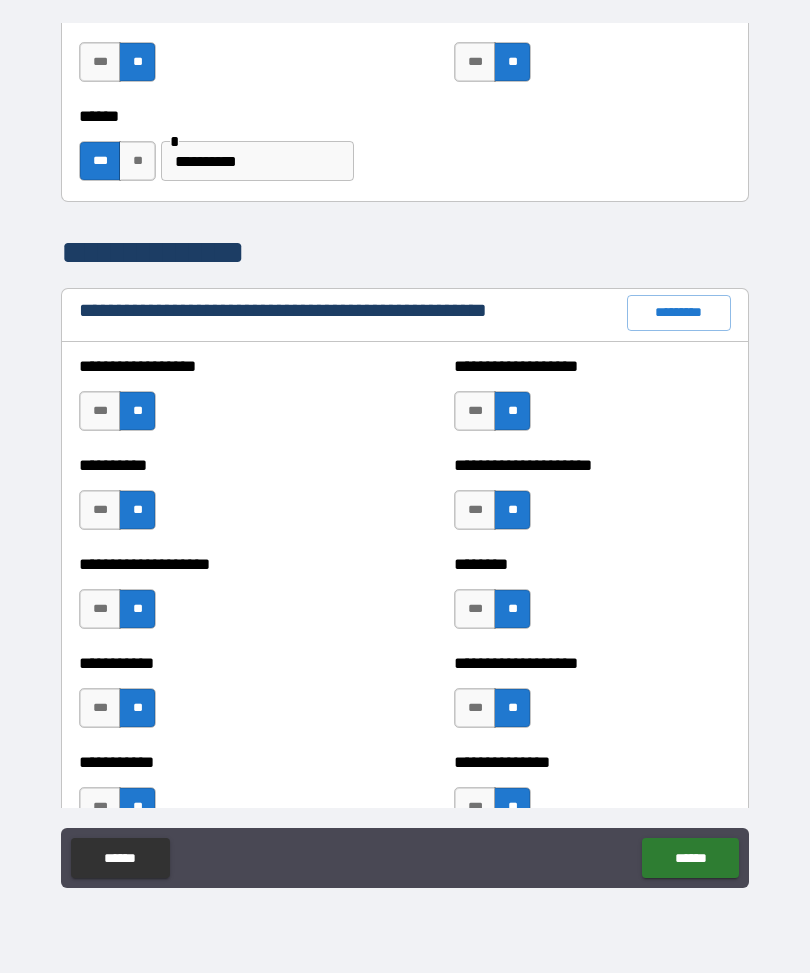 scroll, scrollTop: 2144, scrollLeft: 0, axis: vertical 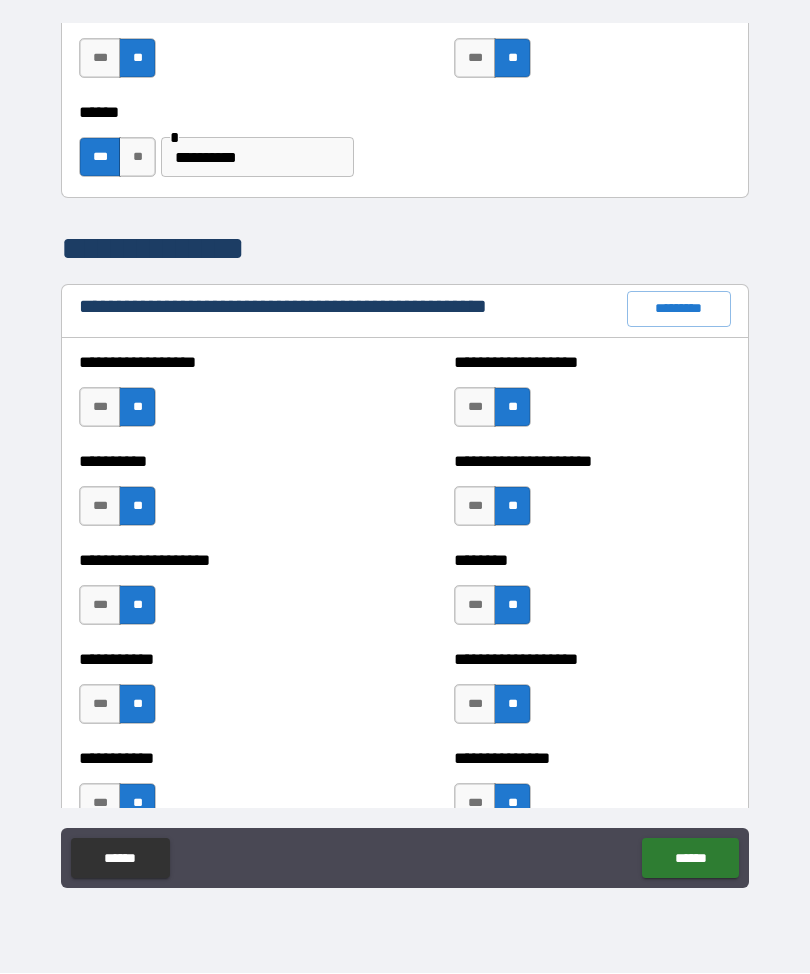click on "*********" at bounding box center [679, 310] 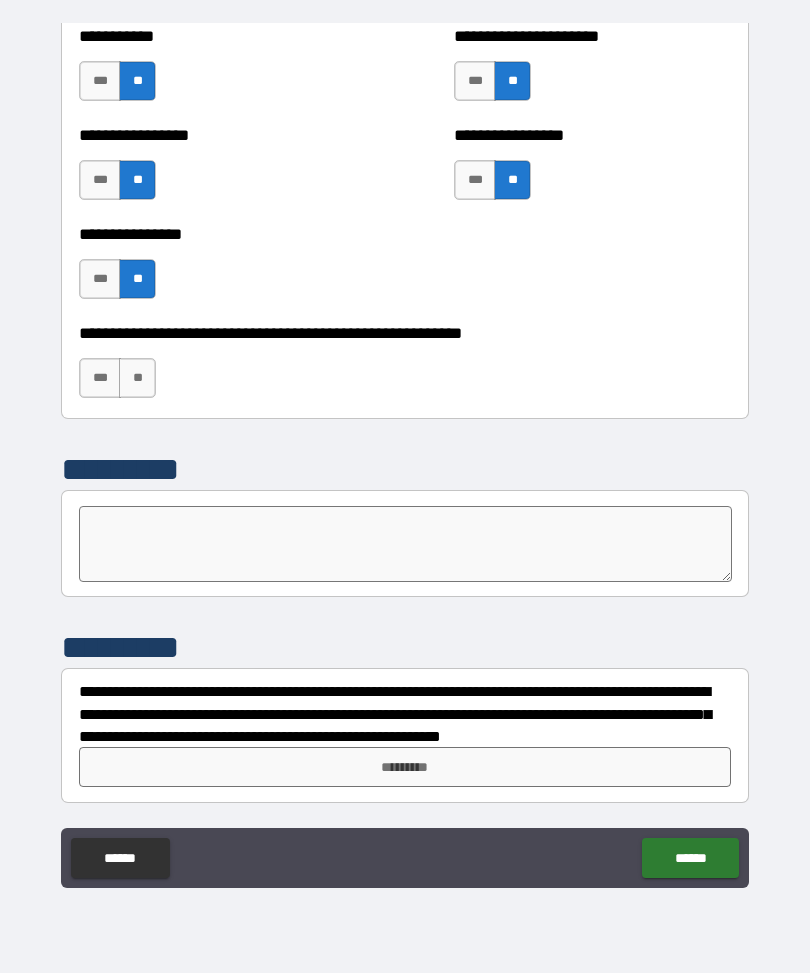 scroll, scrollTop: 6034, scrollLeft: 0, axis: vertical 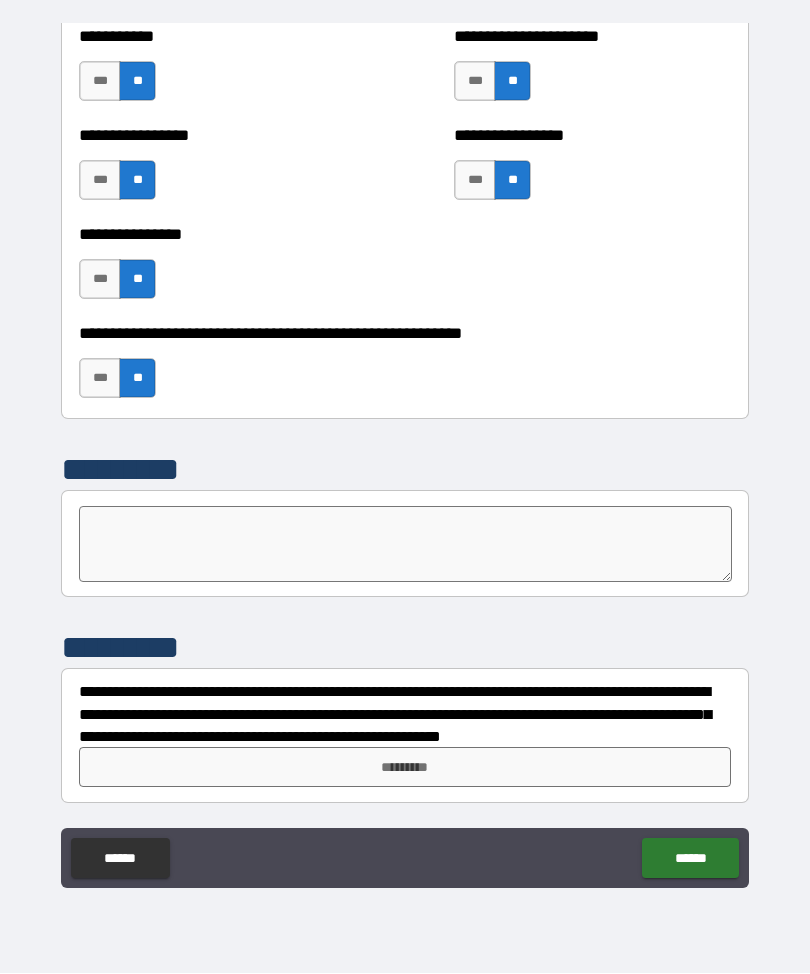 click on "*********" at bounding box center [405, 768] 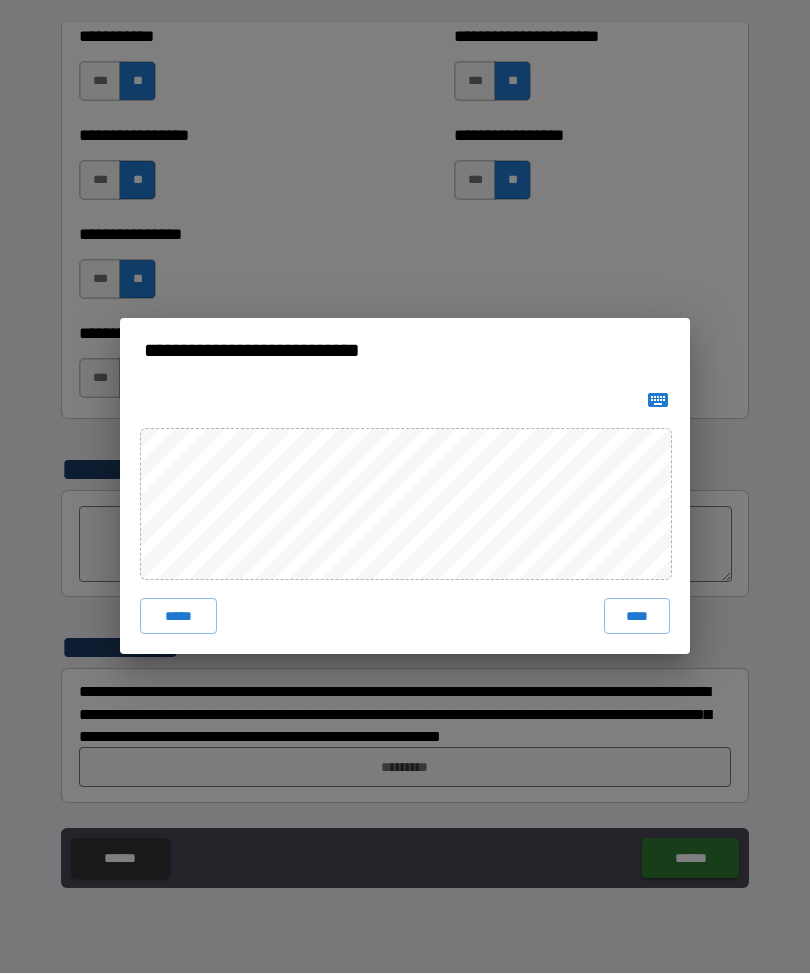 click on "****" at bounding box center [637, 617] 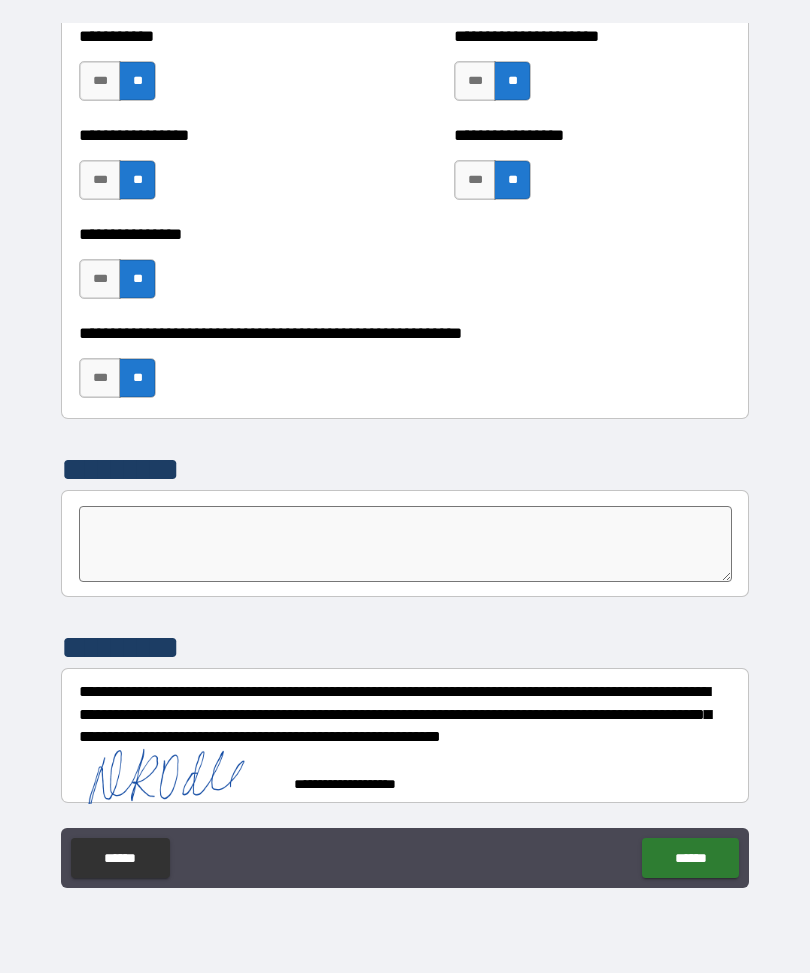 scroll, scrollTop: 6024, scrollLeft: 0, axis: vertical 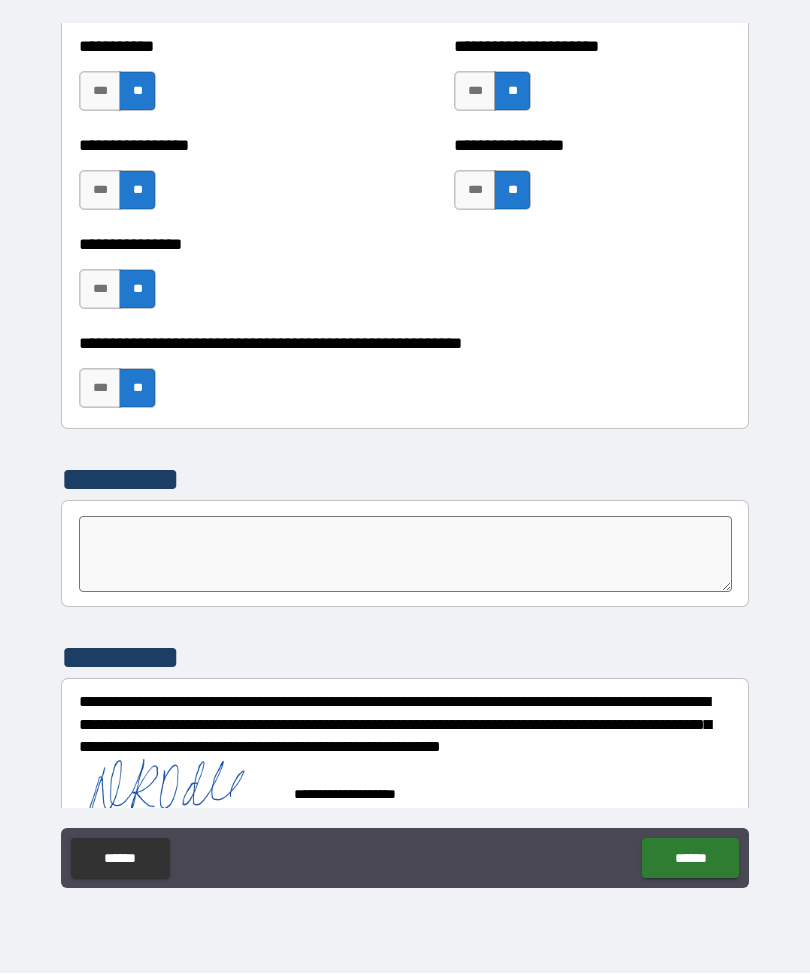 click on "******" at bounding box center [690, 859] 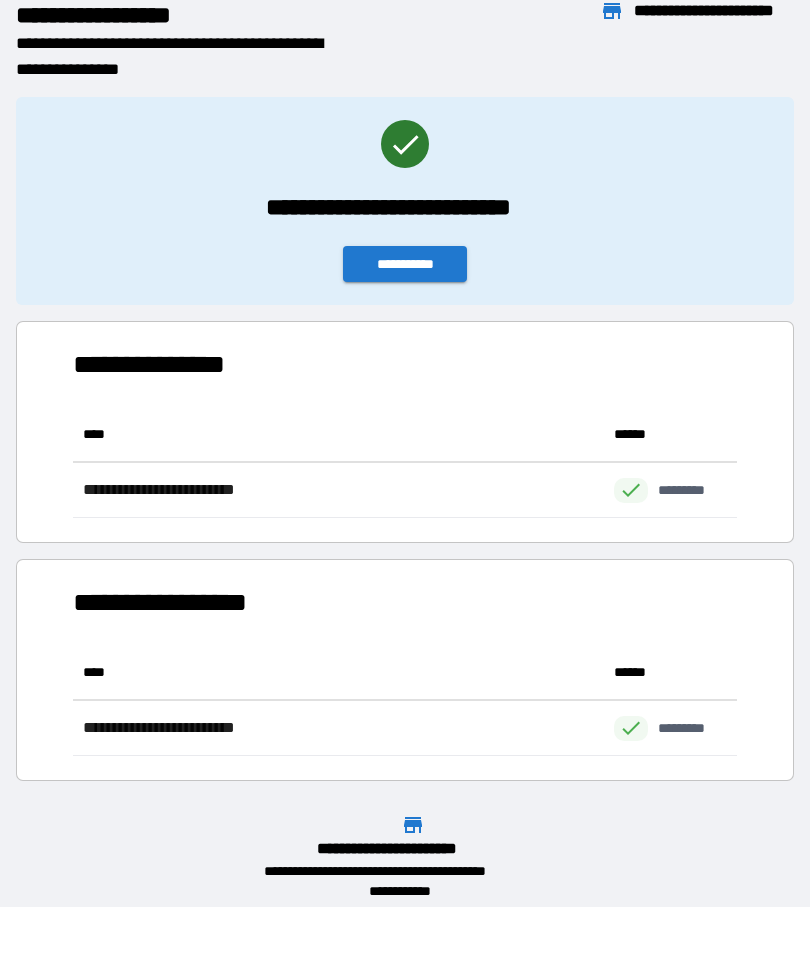 scroll, scrollTop: 111, scrollLeft: 664, axis: both 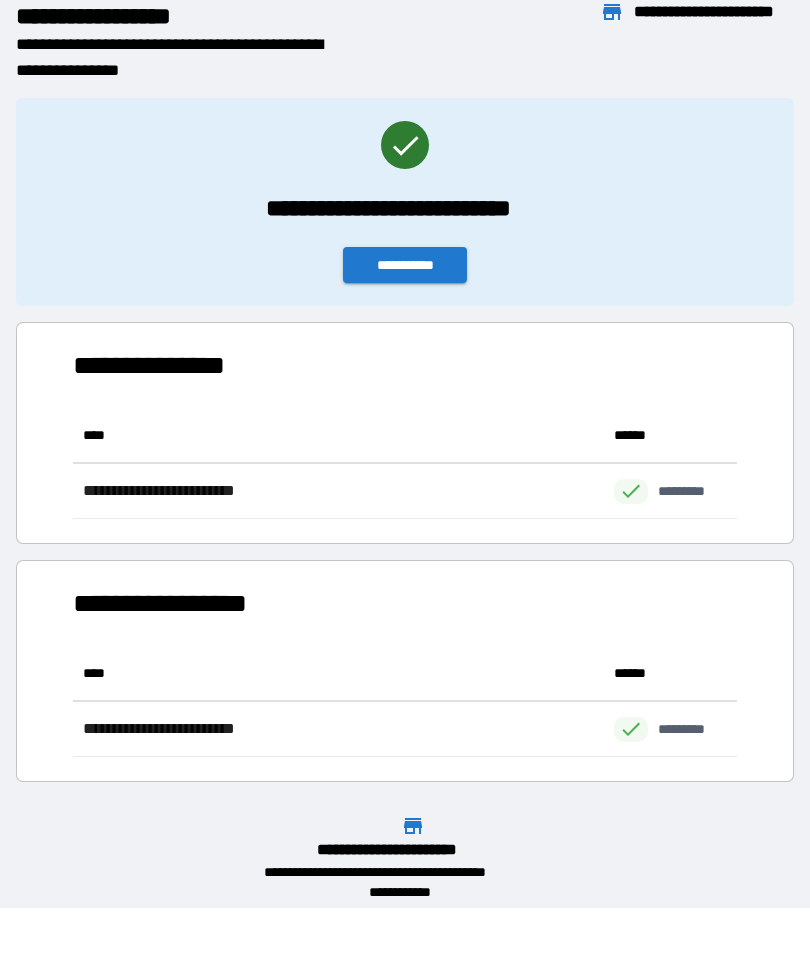 click on "**********" at bounding box center (405, 265) 